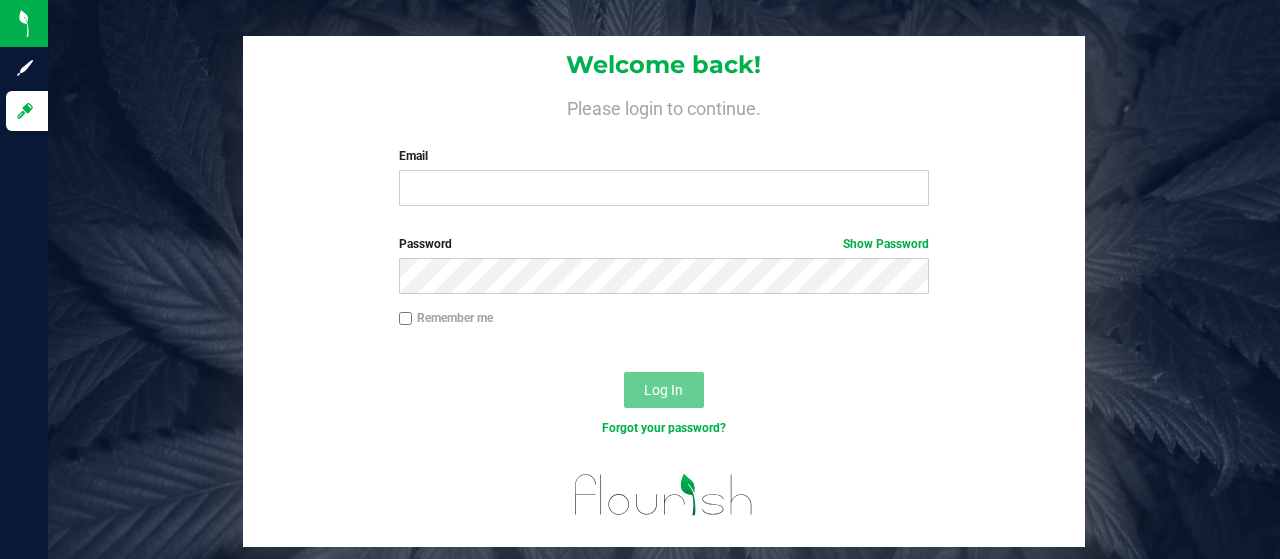 scroll, scrollTop: 0, scrollLeft: 0, axis: both 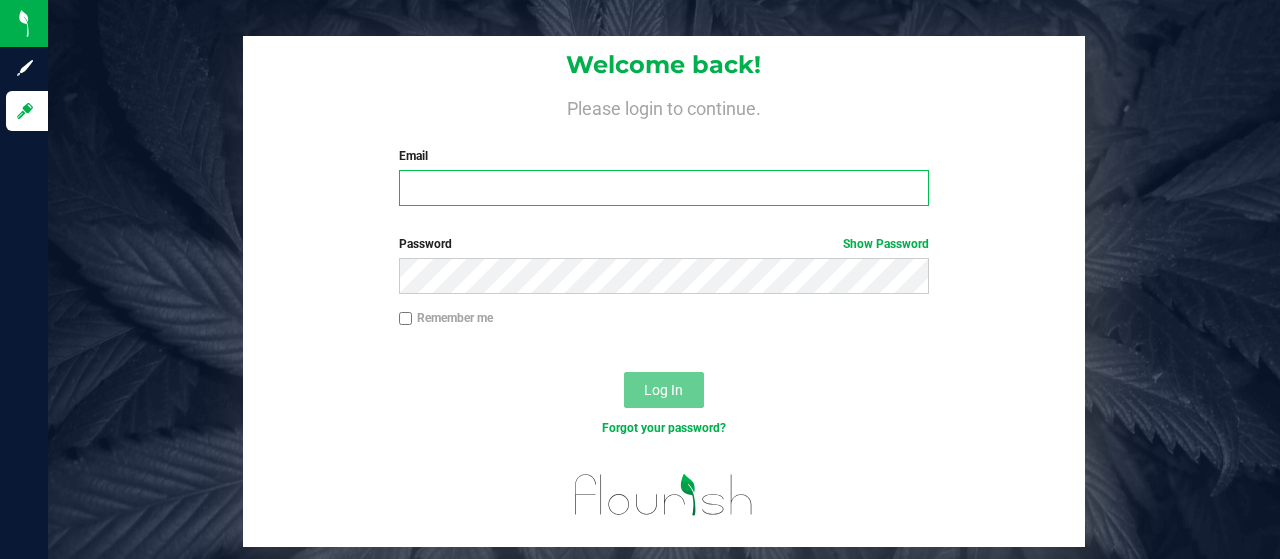 click on "Email" at bounding box center (664, 188) 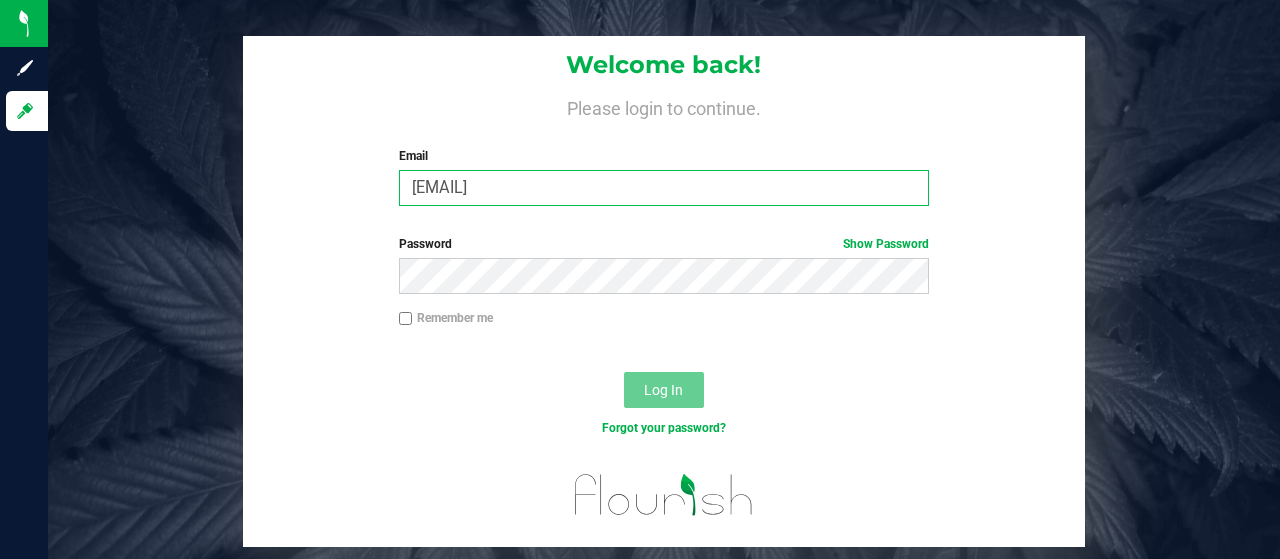 type on "[EMAIL]" 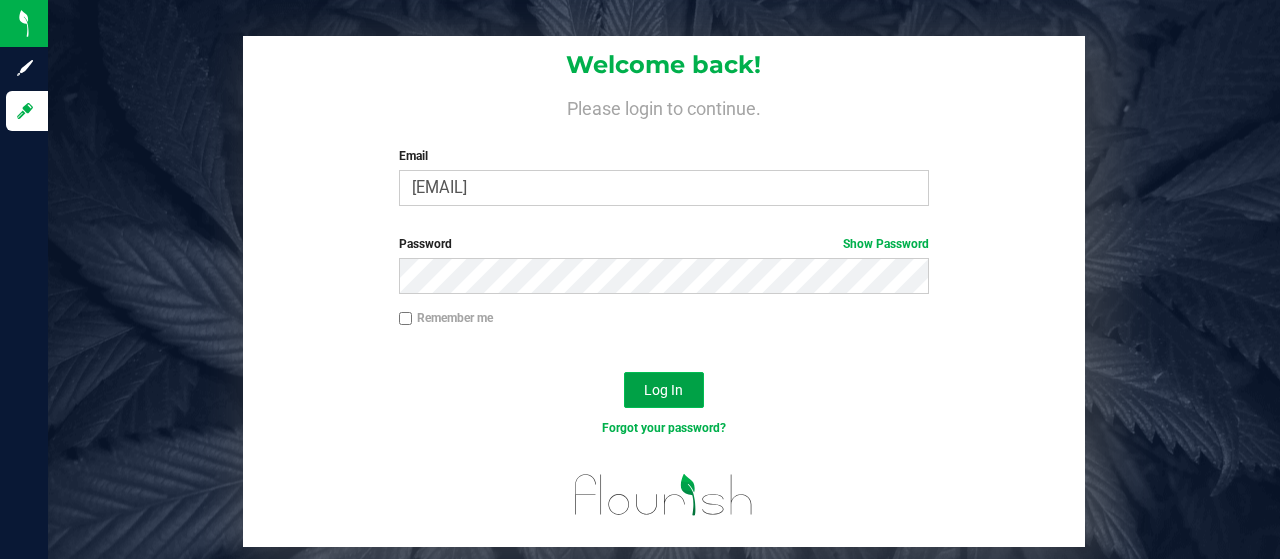 click on "Log In" at bounding box center (663, 390) 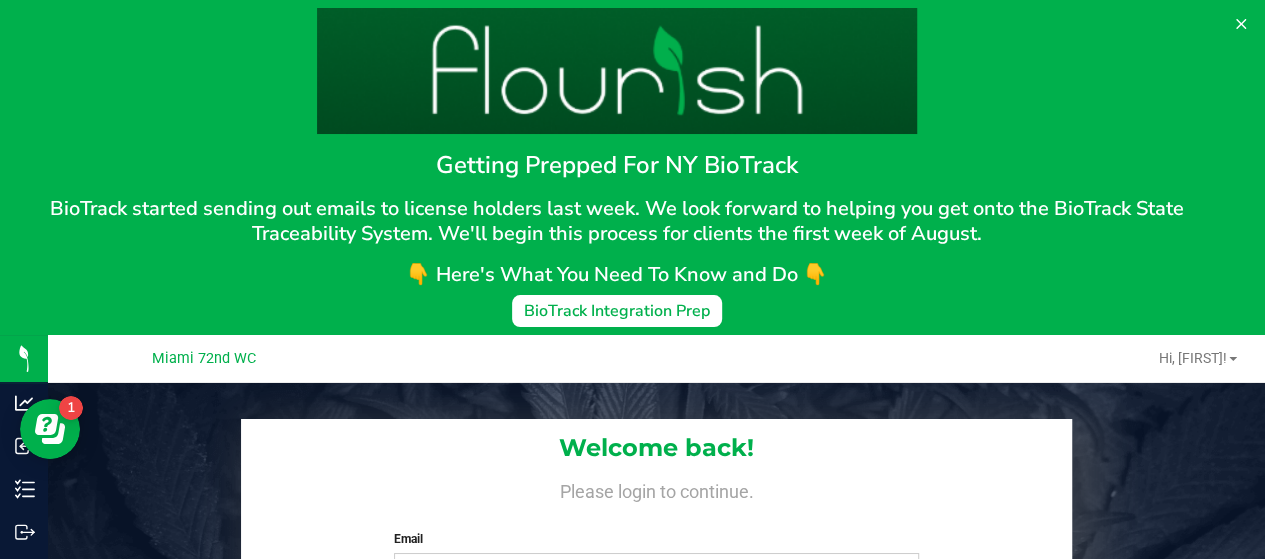 scroll, scrollTop: 0, scrollLeft: 0, axis: both 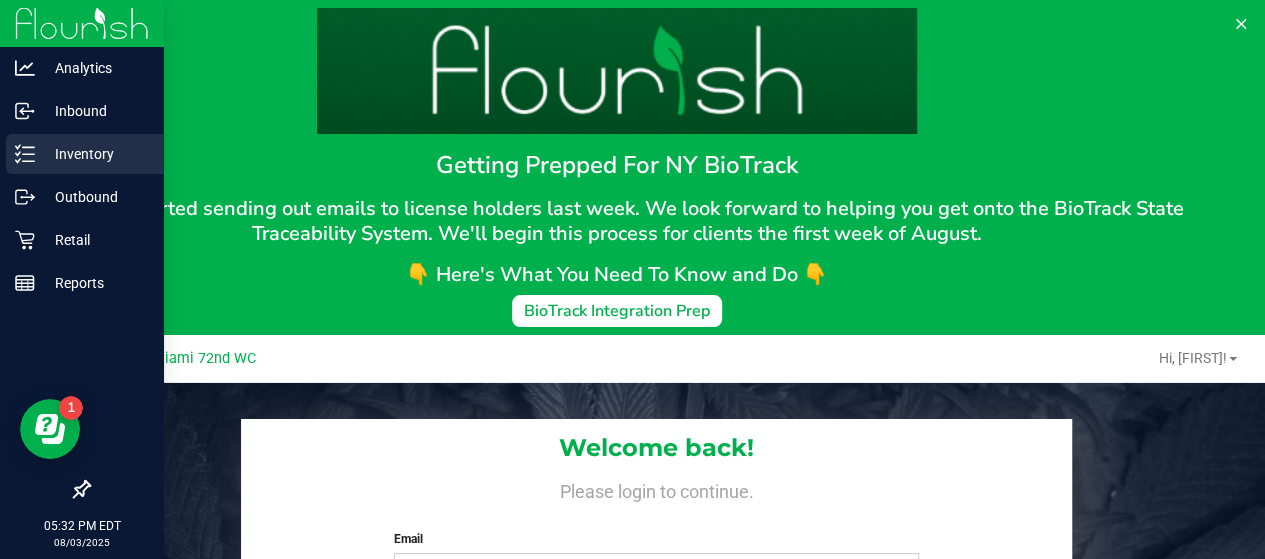 click on "Inventory" at bounding box center (95, 154) 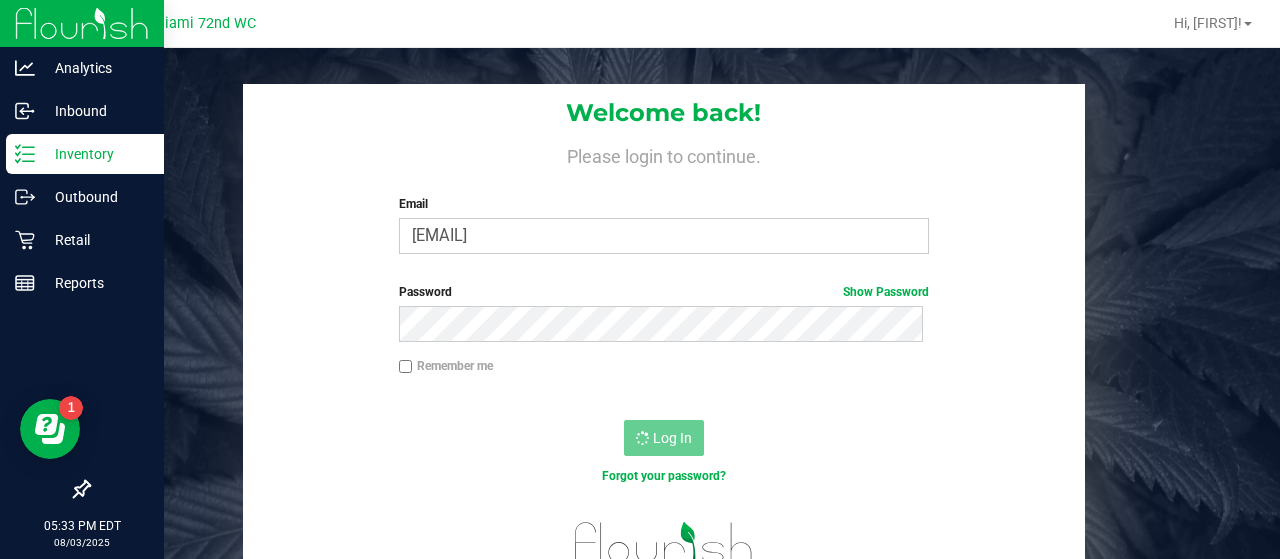 click on "Inventory" at bounding box center (95, 154) 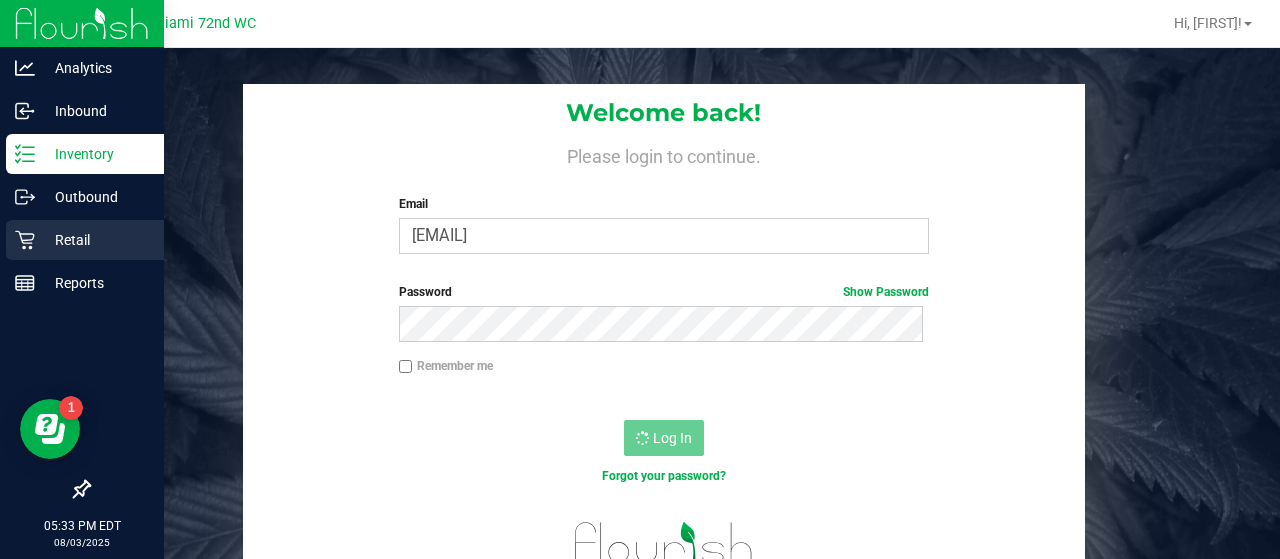 click on "Retail" at bounding box center [95, 240] 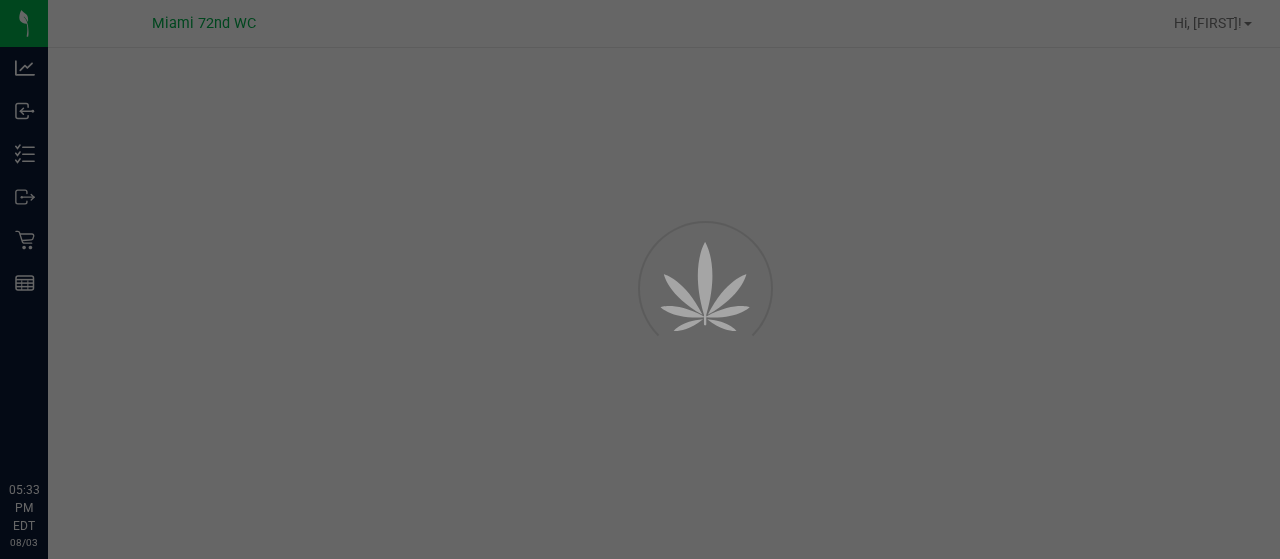 scroll, scrollTop: 0, scrollLeft: 0, axis: both 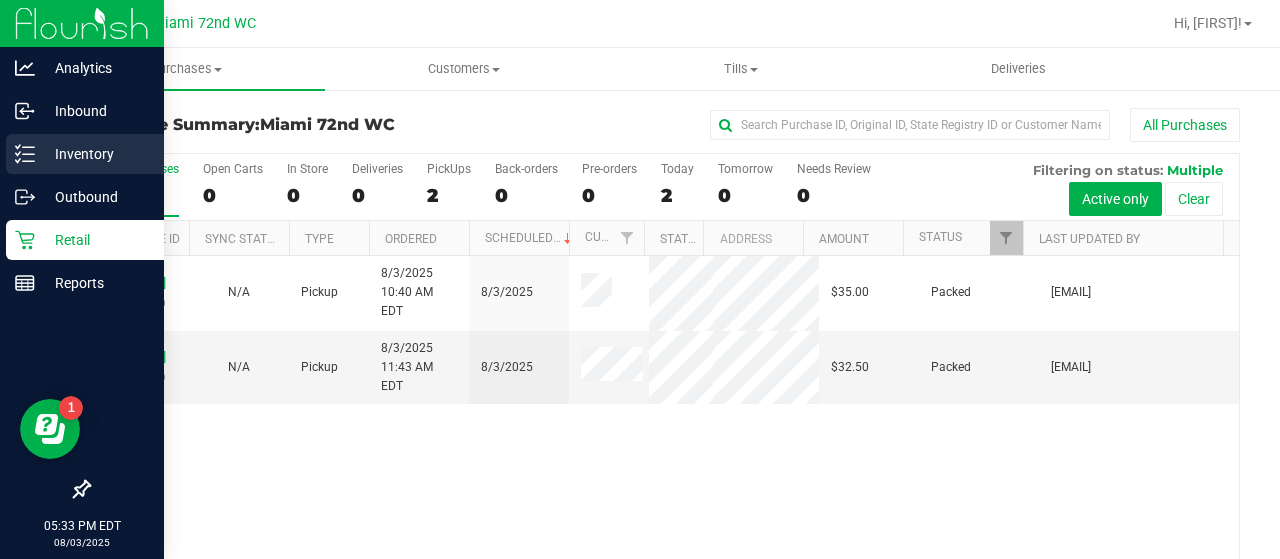 click on "Inventory" at bounding box center (95, 154) 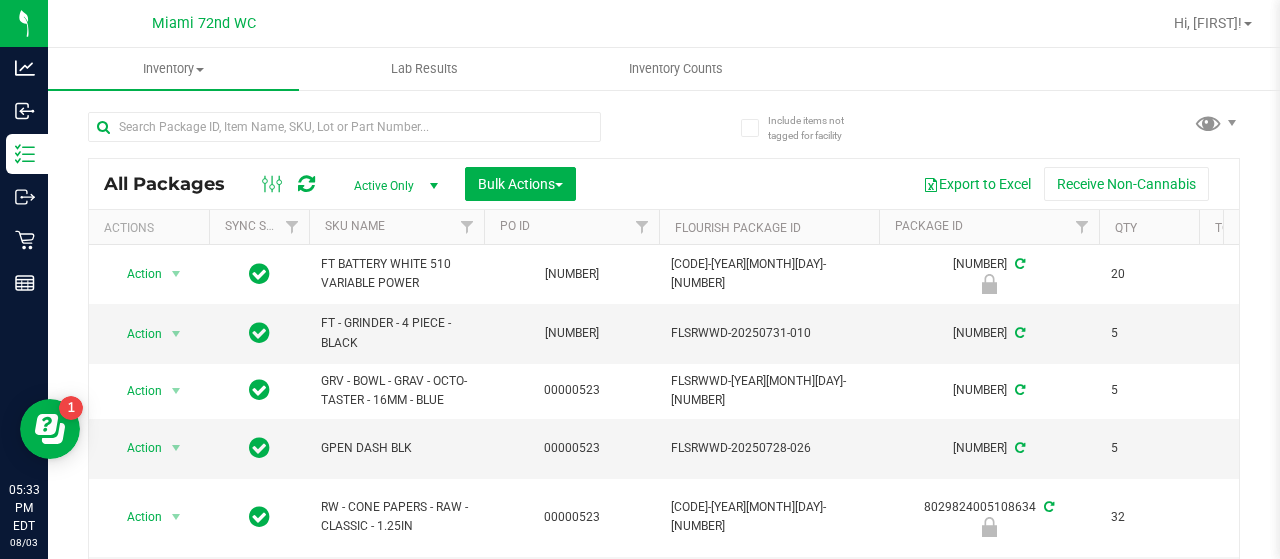 click on "SKU Name" at bounding box center [396, 227] 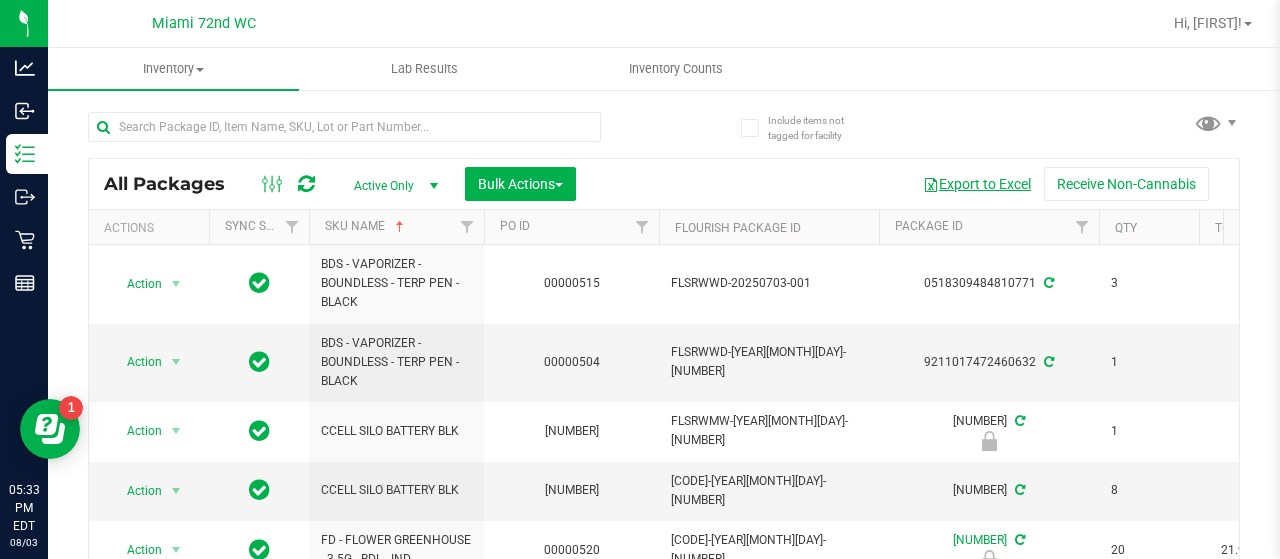 click on "Export to Excel" at bounding box center [977, 184] 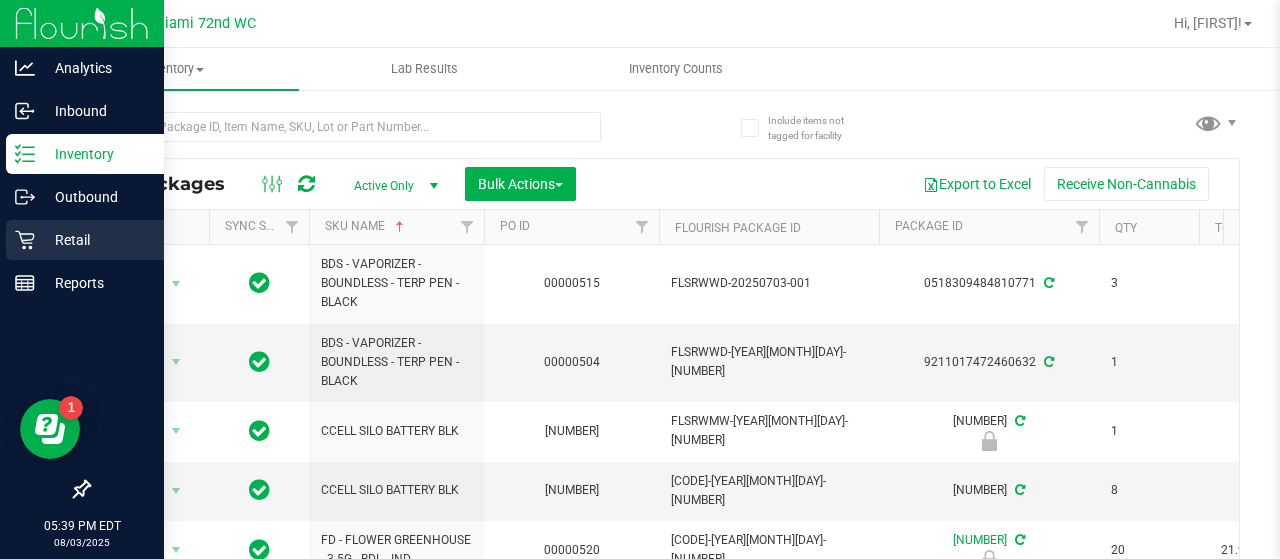 click on "Retail" at bounding box center [85, 240] 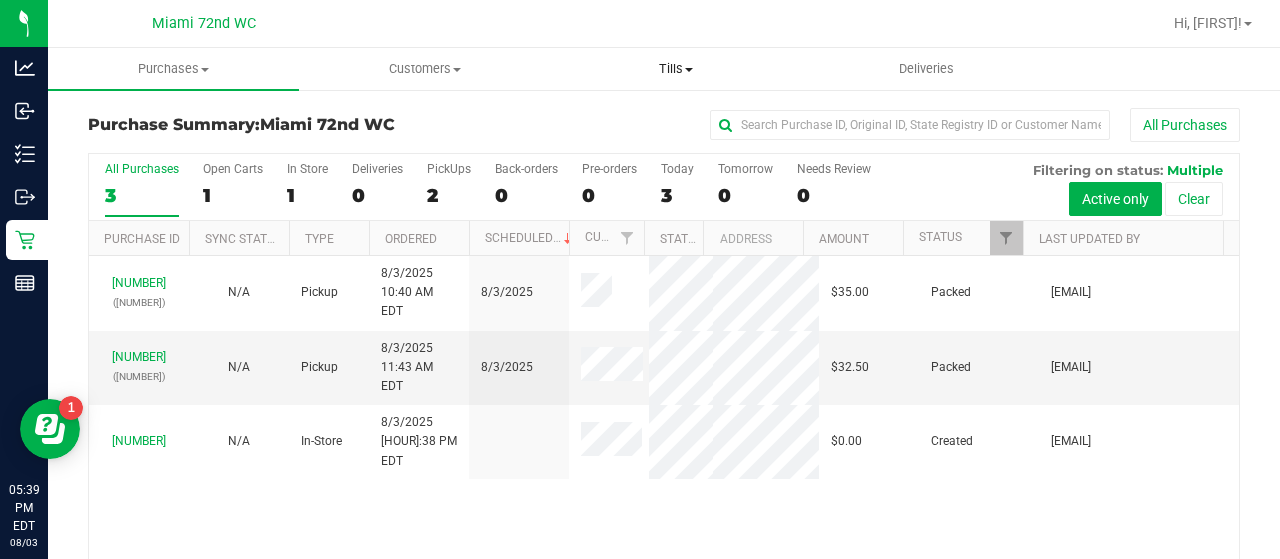 click on "Tills" at bounding box center [675, 69] 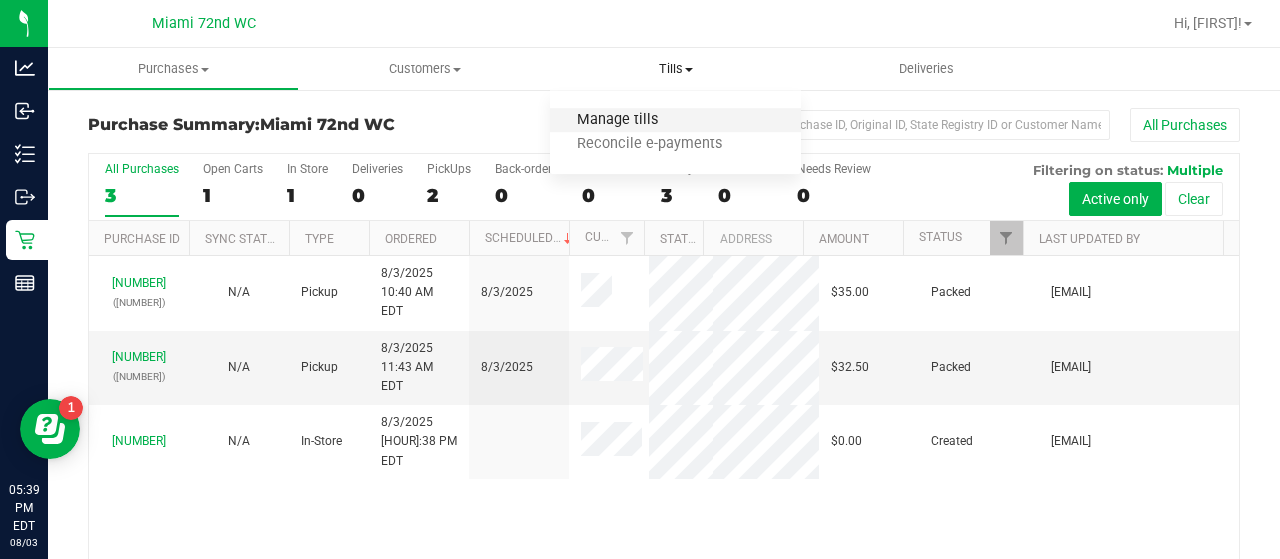 click on "Manage tills" at bounding box center [617, 120] 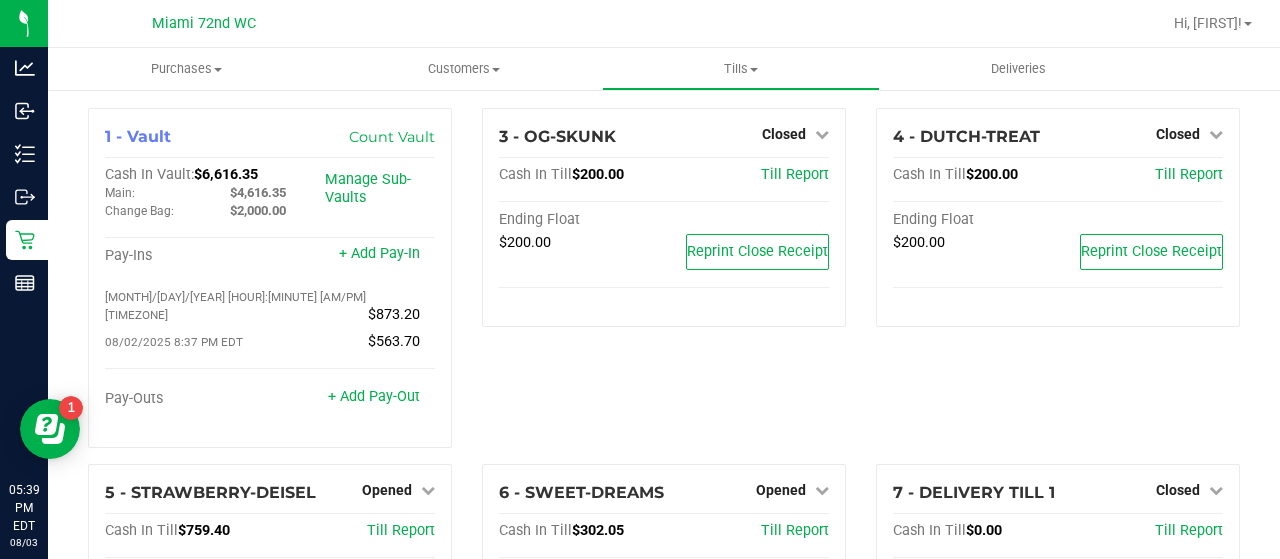 click on "3 - OG-SKUNK  Closed  Open Till   Cash In Till   $200.00   Till Report   Ending Float   $200.00       Reprint Close Receipt" at bounding box center [664, 286] 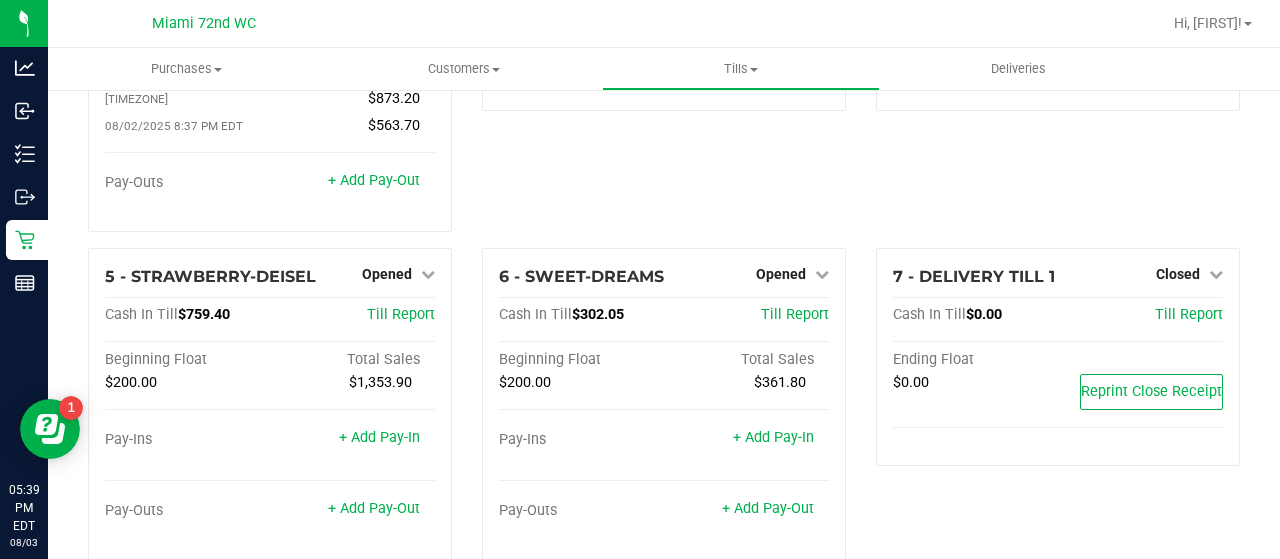 scroll, scrollTop: 226, scrollLeft: 0, axis: vertical 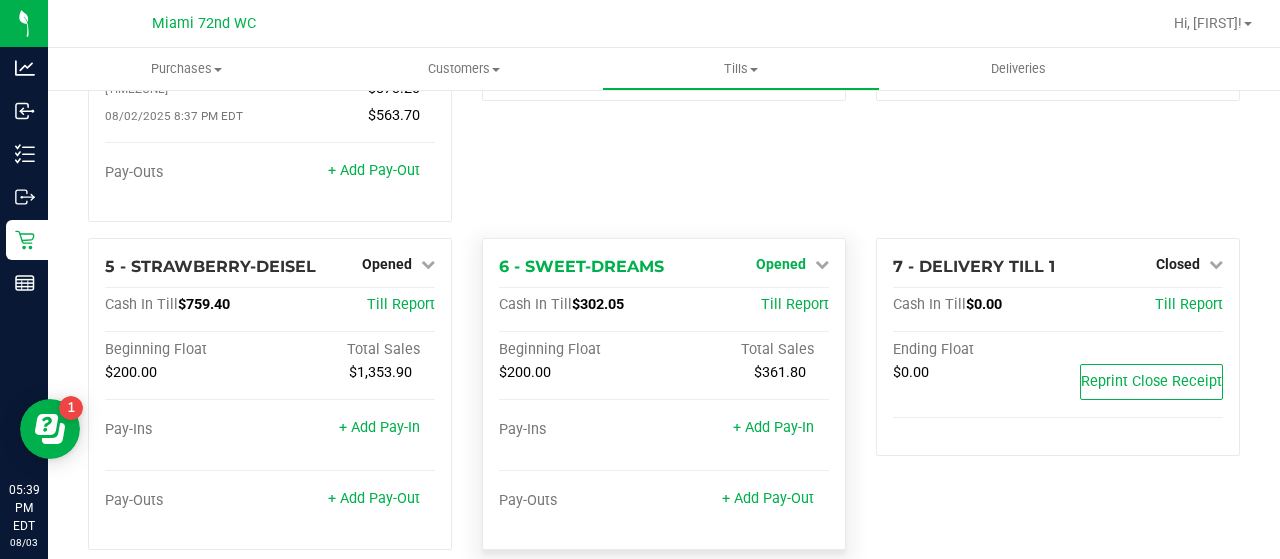 click on "Opened" at bounding box center [781, 264] 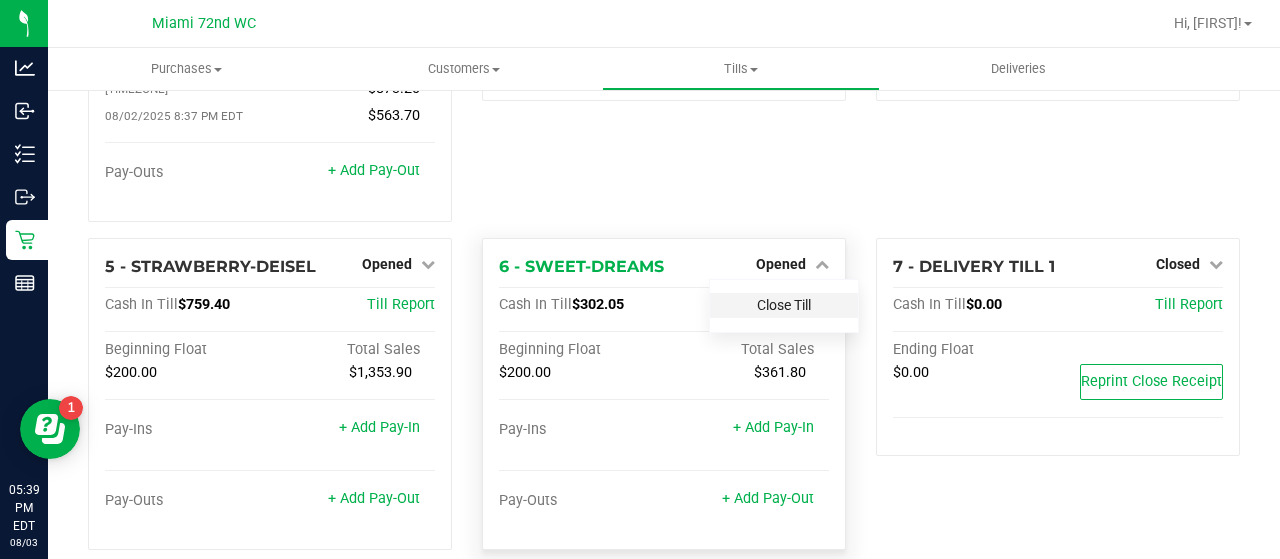click on "Close Till" at bounding box center [784, 305] 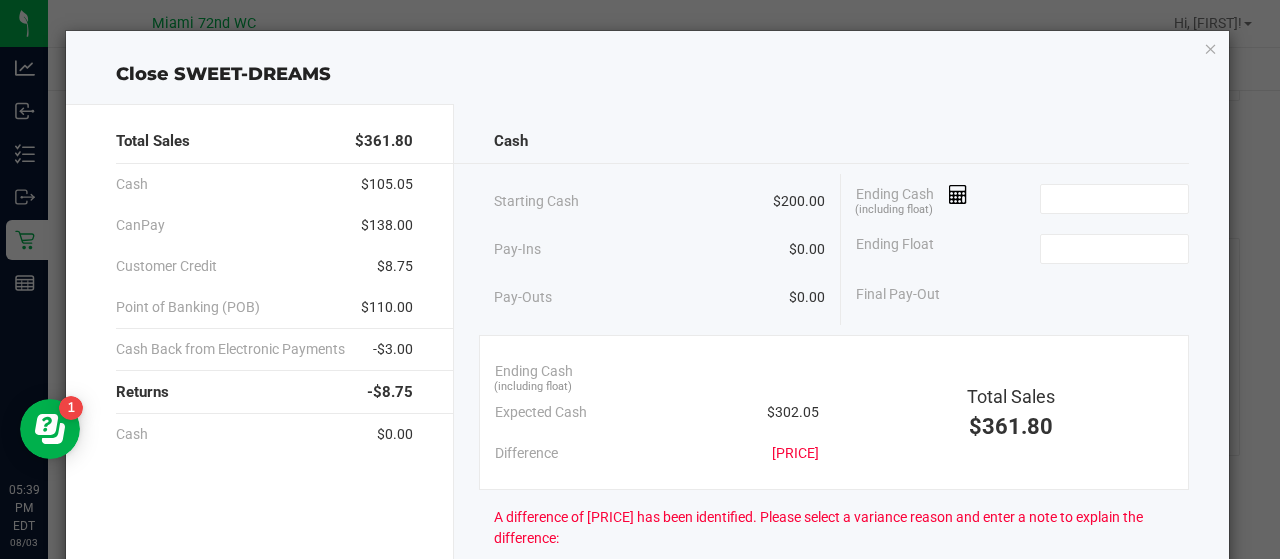 click on "Pay-Outs   $0.00" 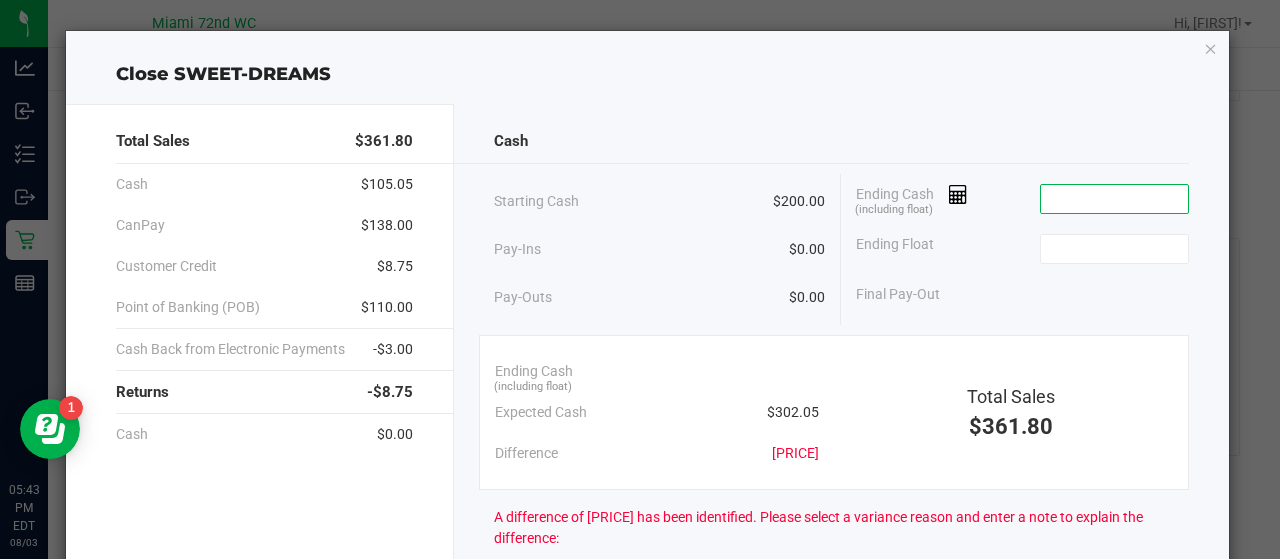 click at bounding box center (1114, 199) 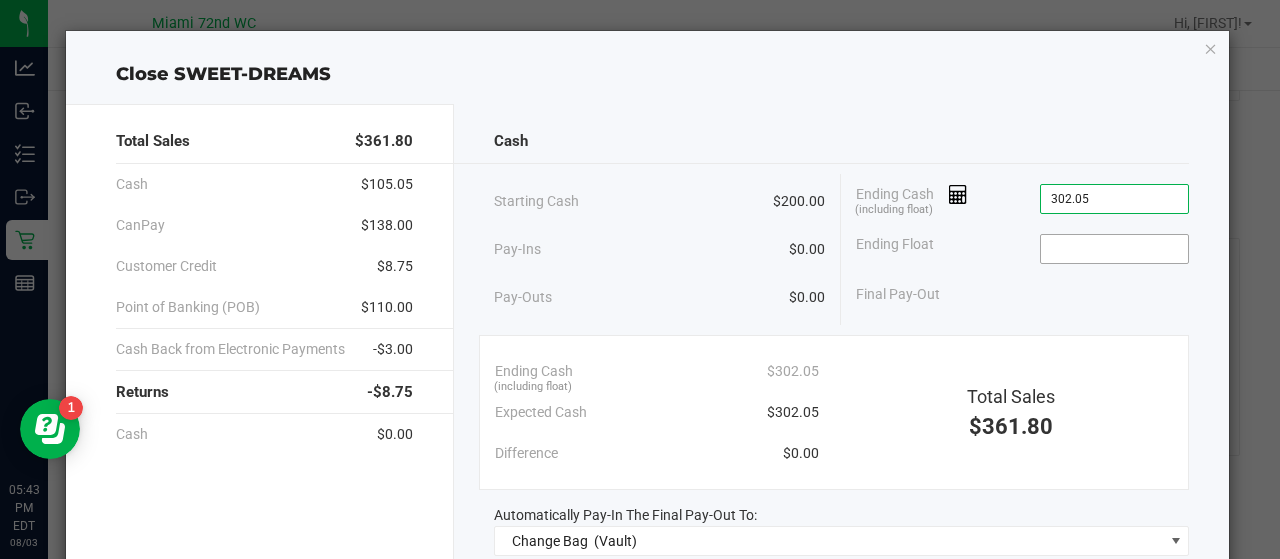 type on "$302.05" 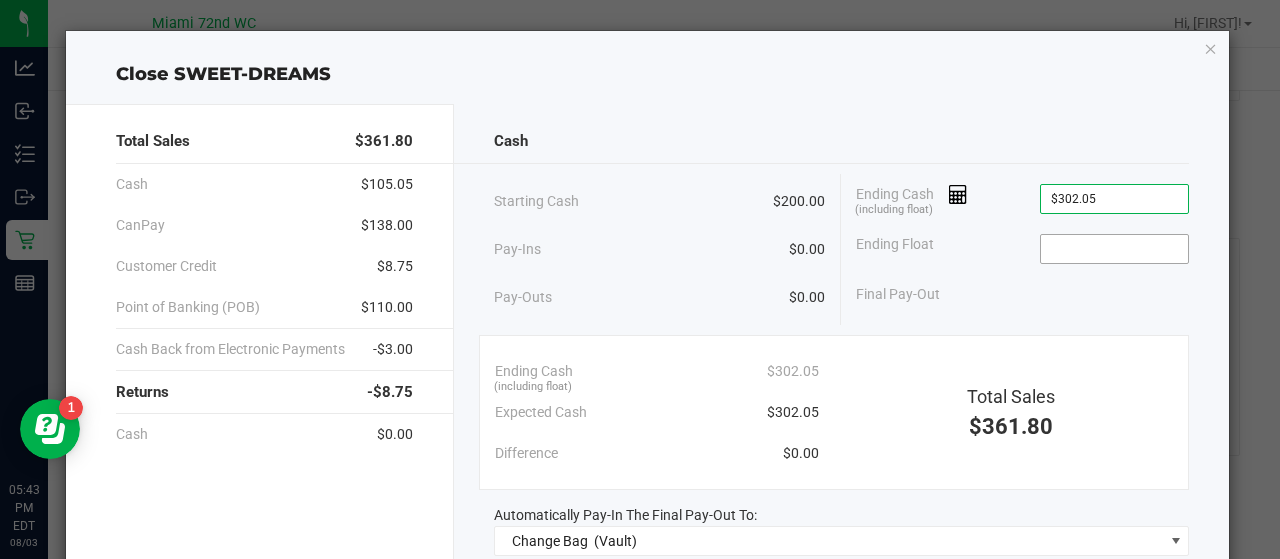 click at bounding box center [1114, 249] 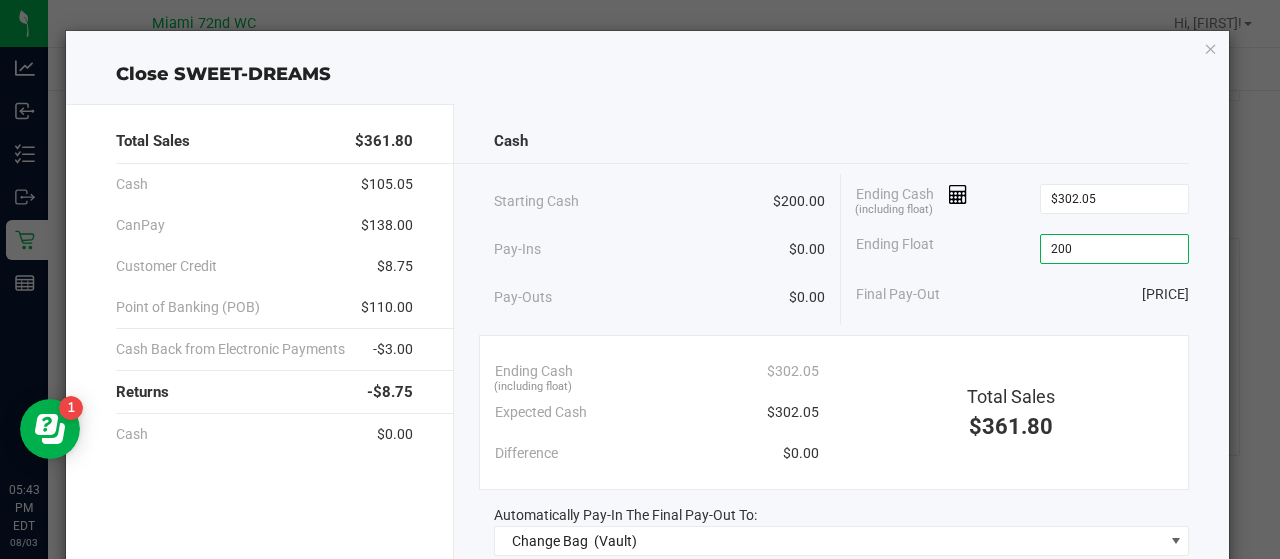 type on "$200.00" 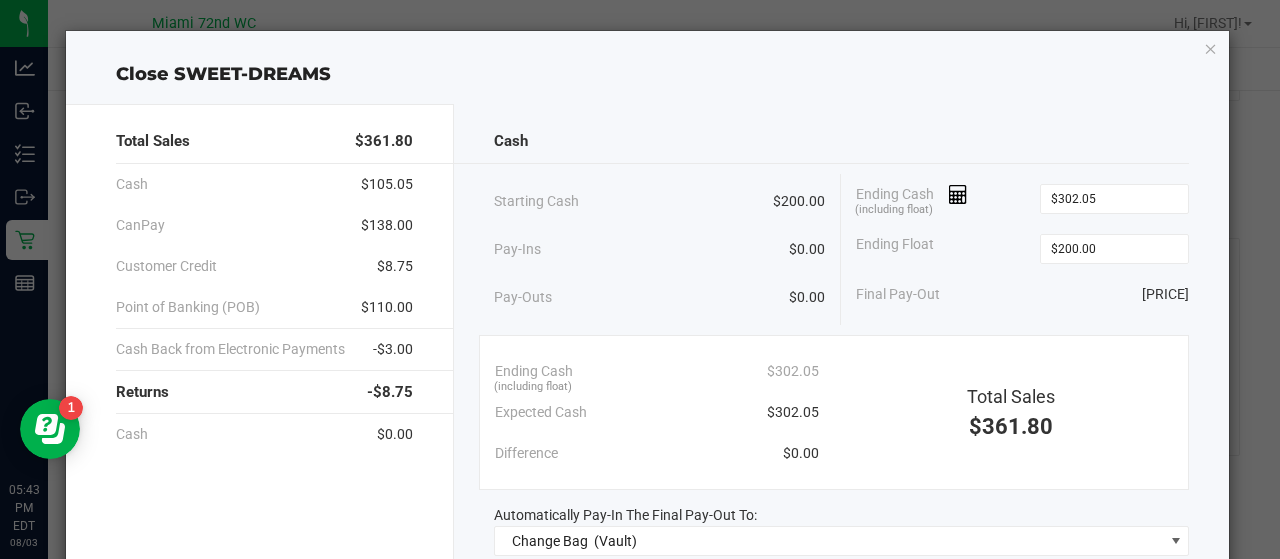 click on "Final Pay-Out   $102.05" 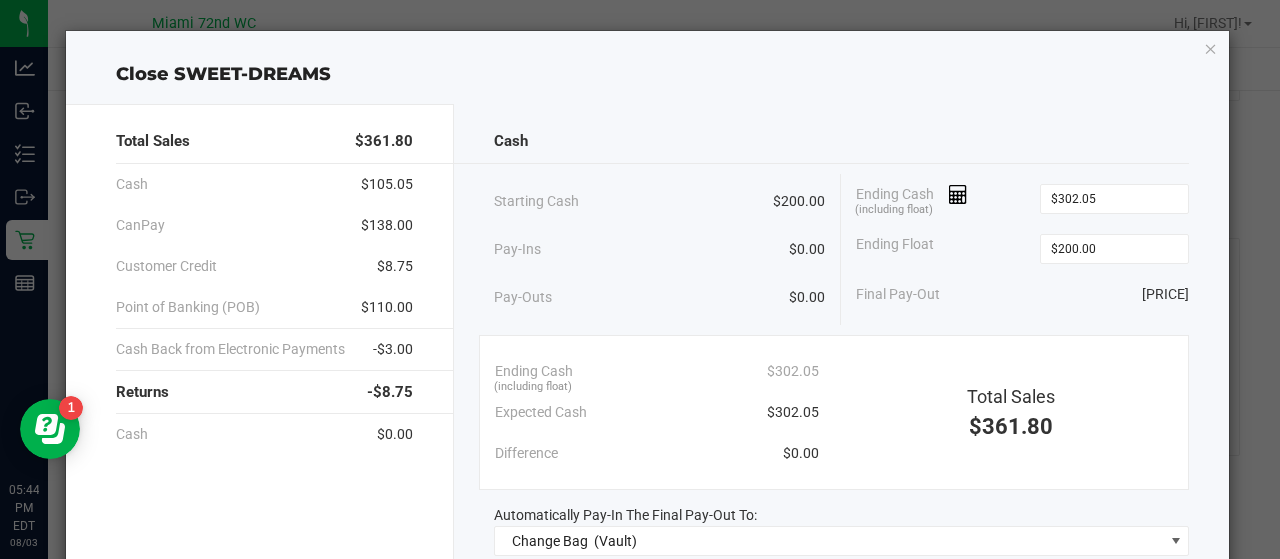 click on "Final Pay-Out   $102.05" 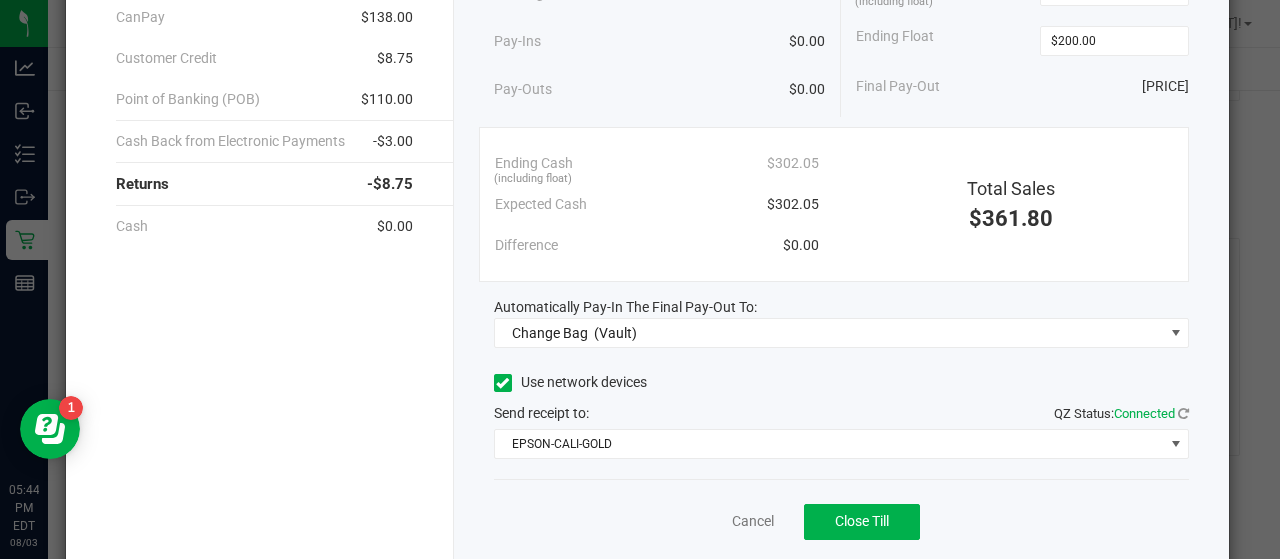 scroll, scrollTop: 215, scrollLeft: 0, axis: vertical 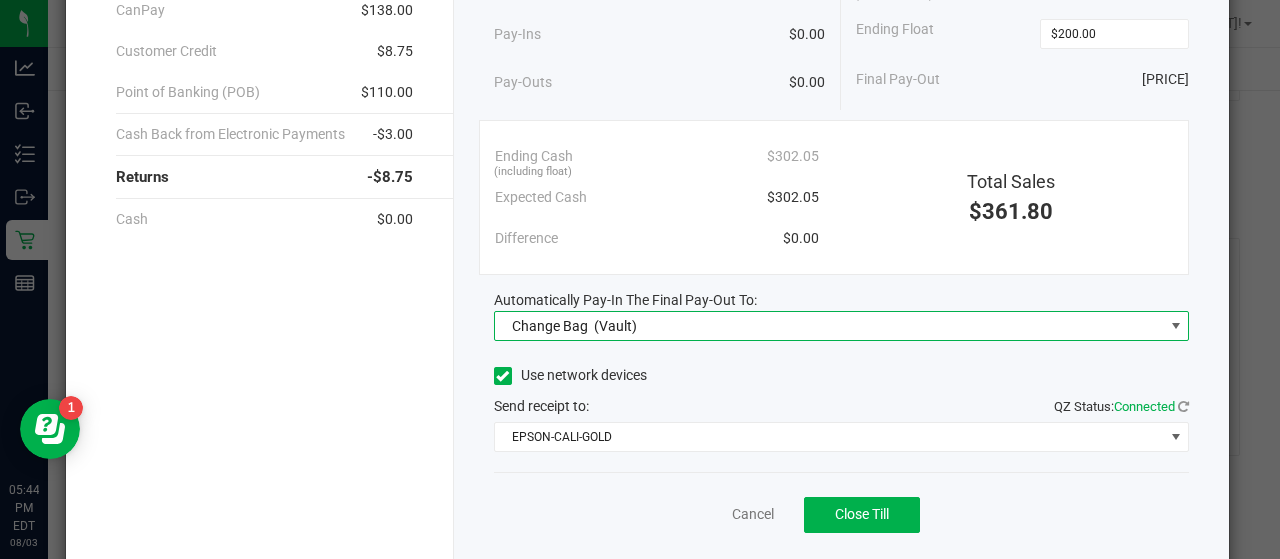 click on "Change Bag    (Vault)" at bounding box center (829, 326) 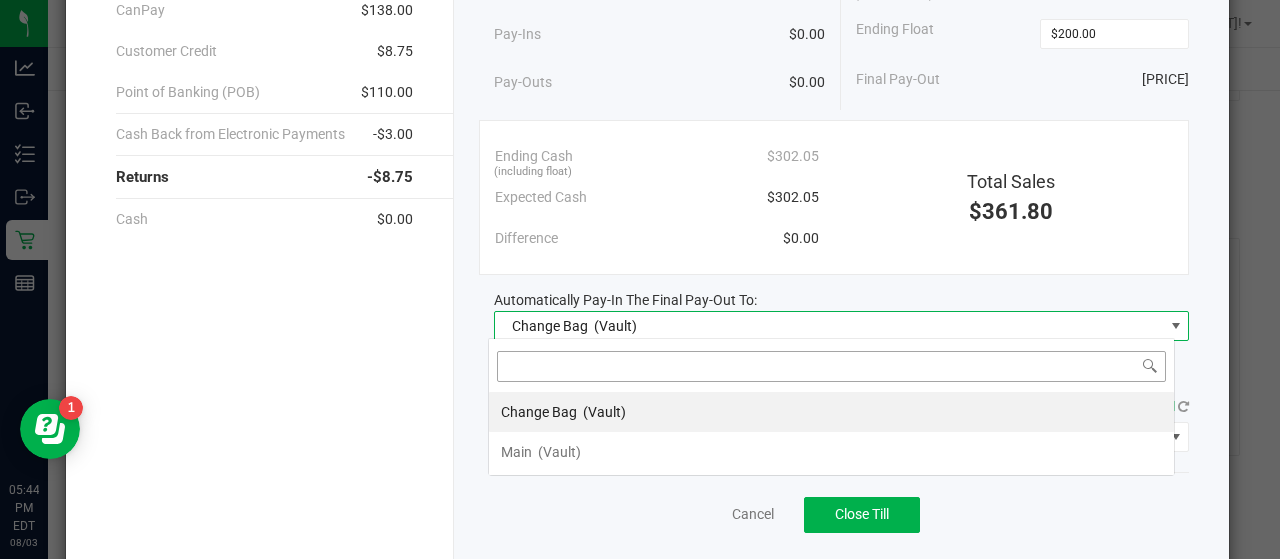 scroll, scrollTop: 99970, scrollLeft: 99313, axis: both 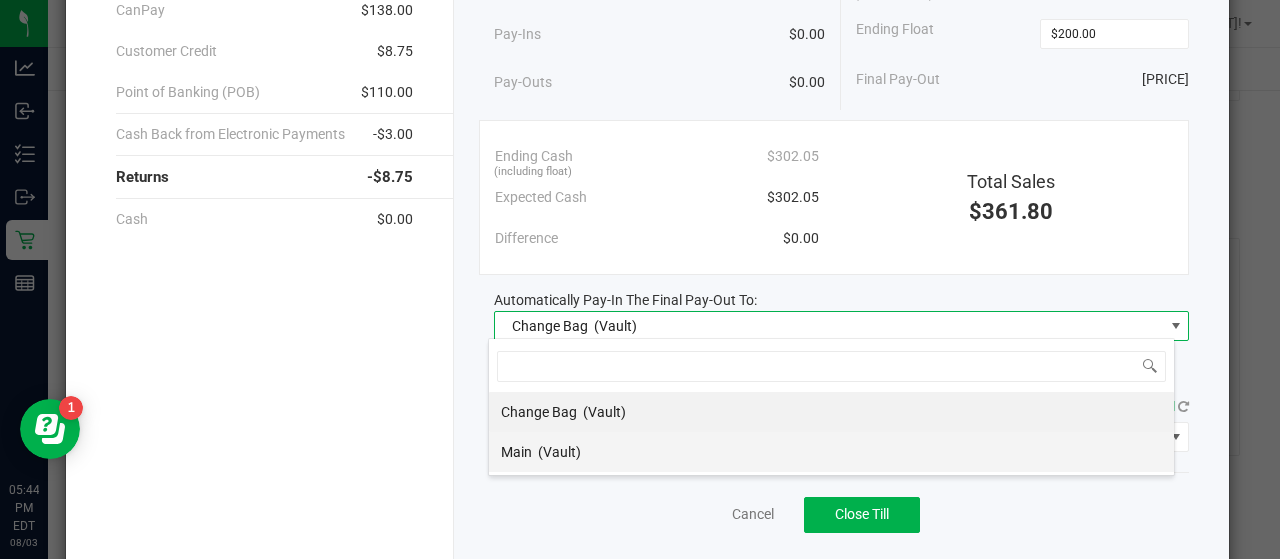 click on "Main    (Vault)" at bounding box center (831, 452) 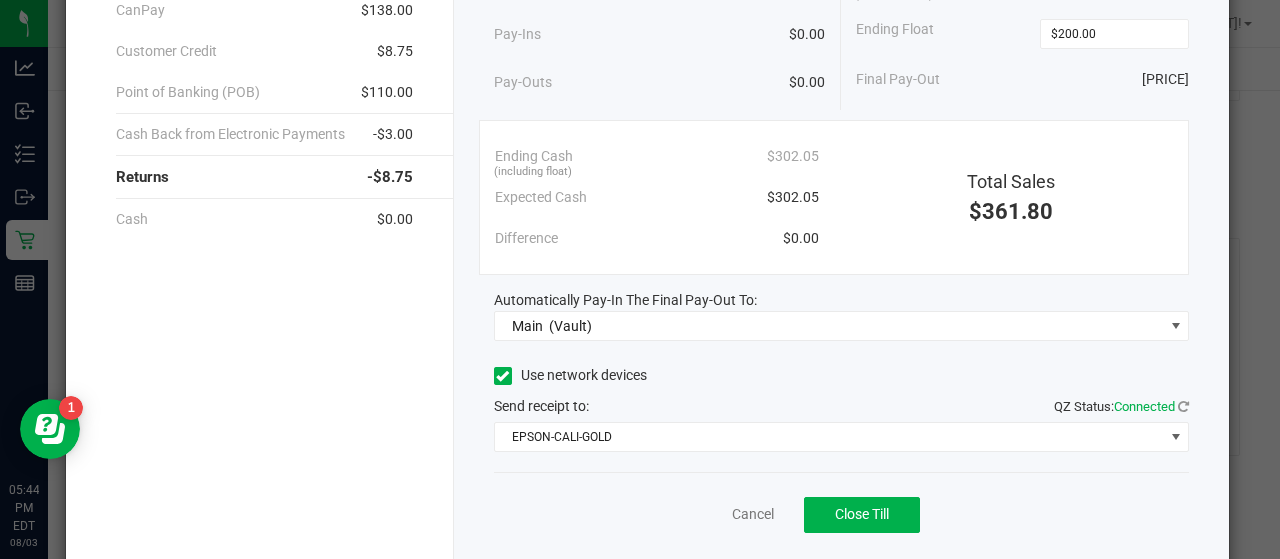click on "Use network devices" 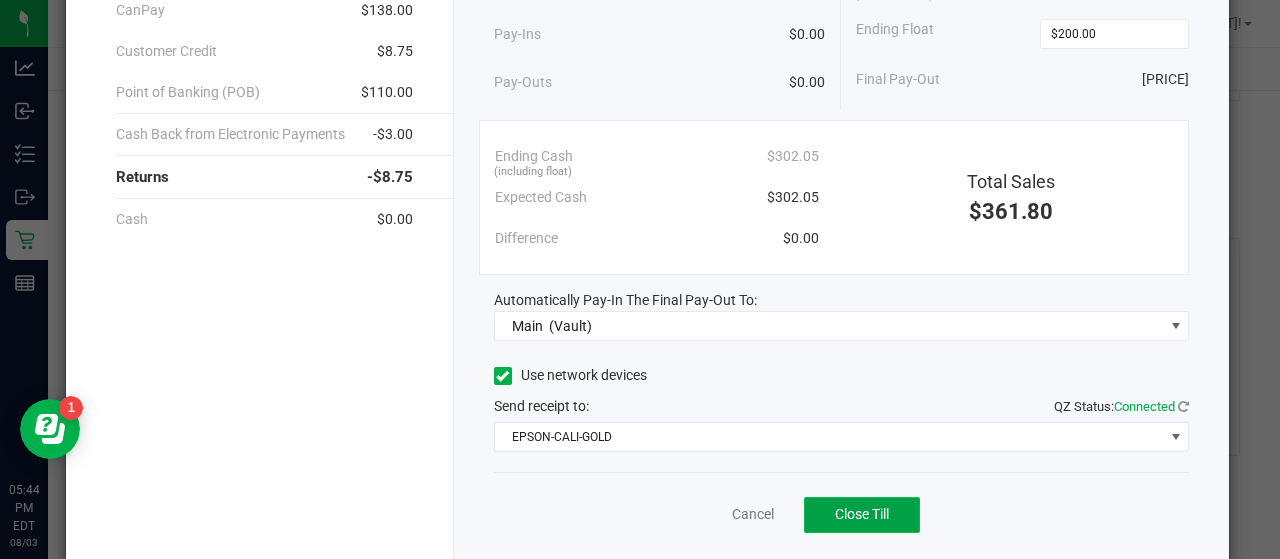 click on "Close Till" 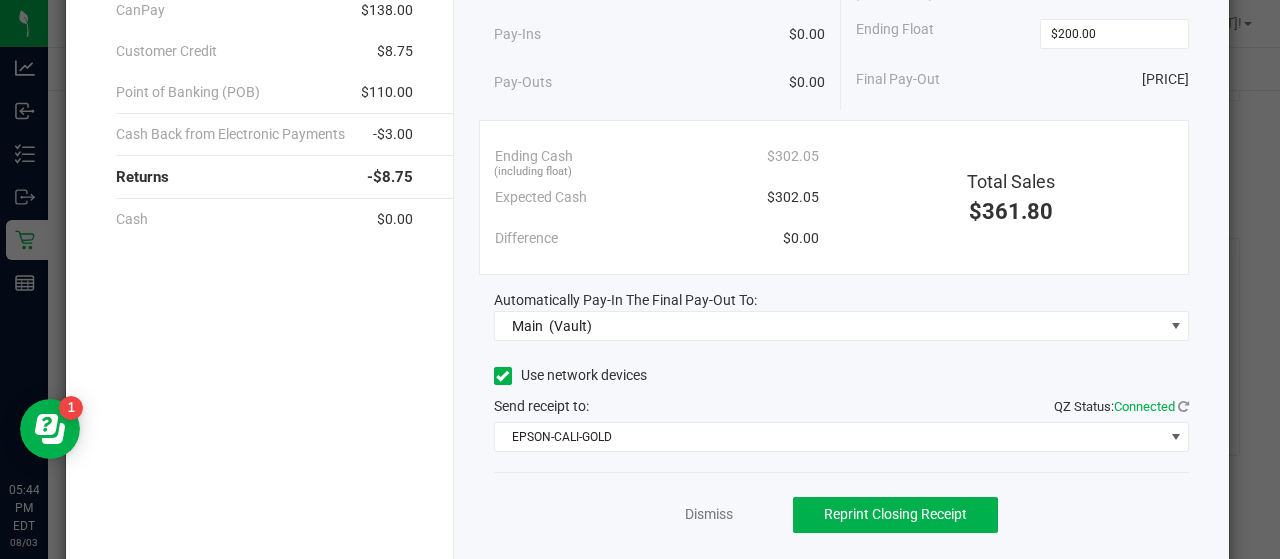 click on "Send receipt to:   QZ Status:   Connected" 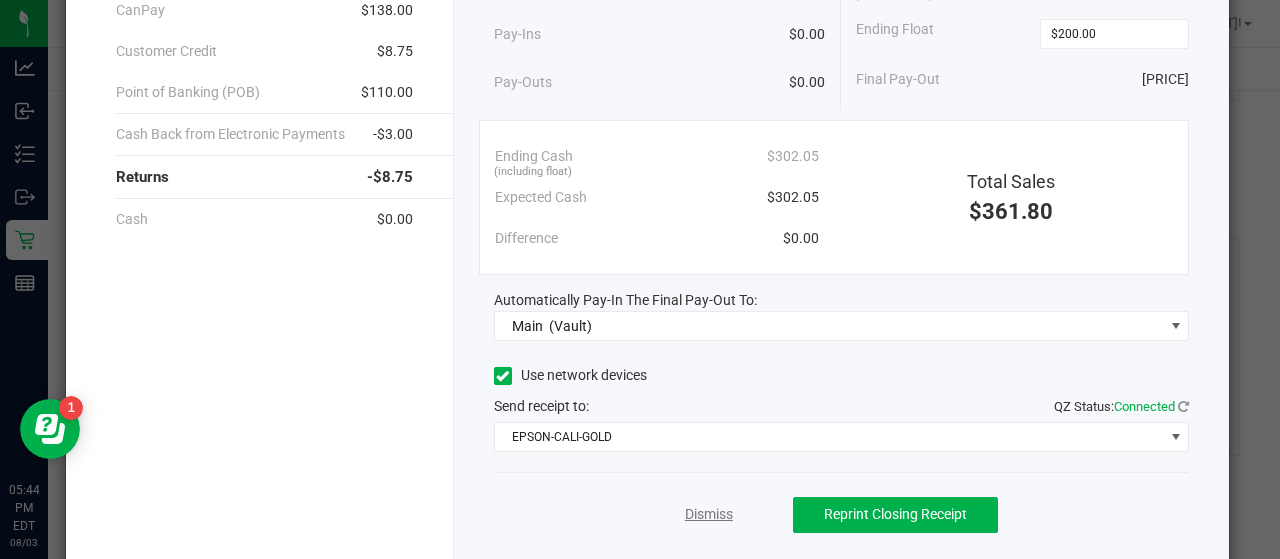 click on "Dismiss" 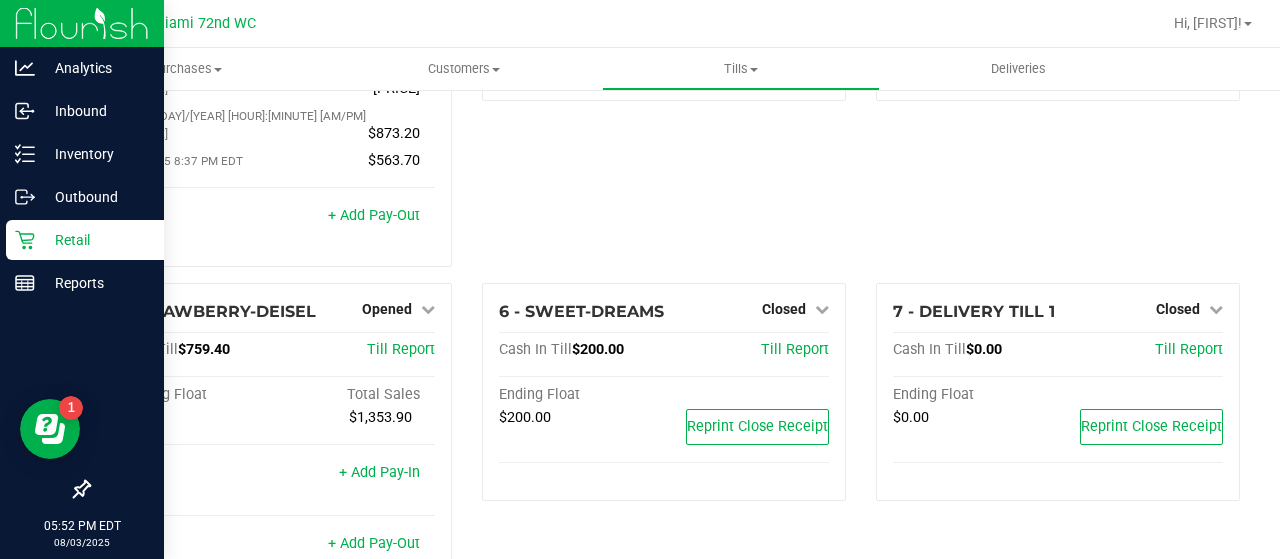 click on "Retail" at bounding box center (85, 240) 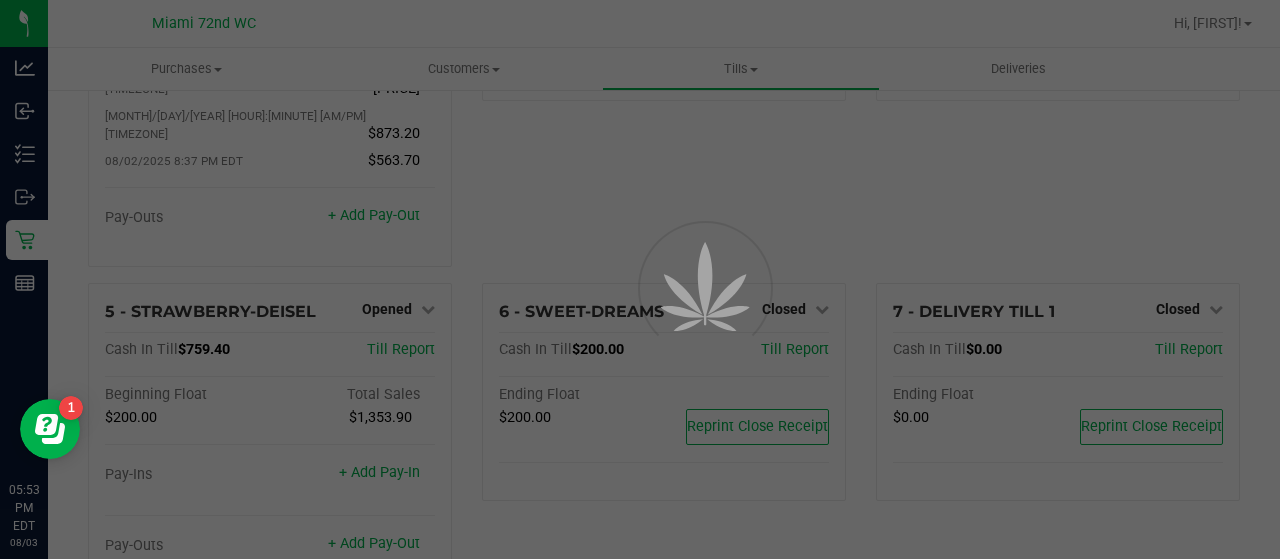 scroll, scrollTop: 0, scrollLeft: 0, axis: both 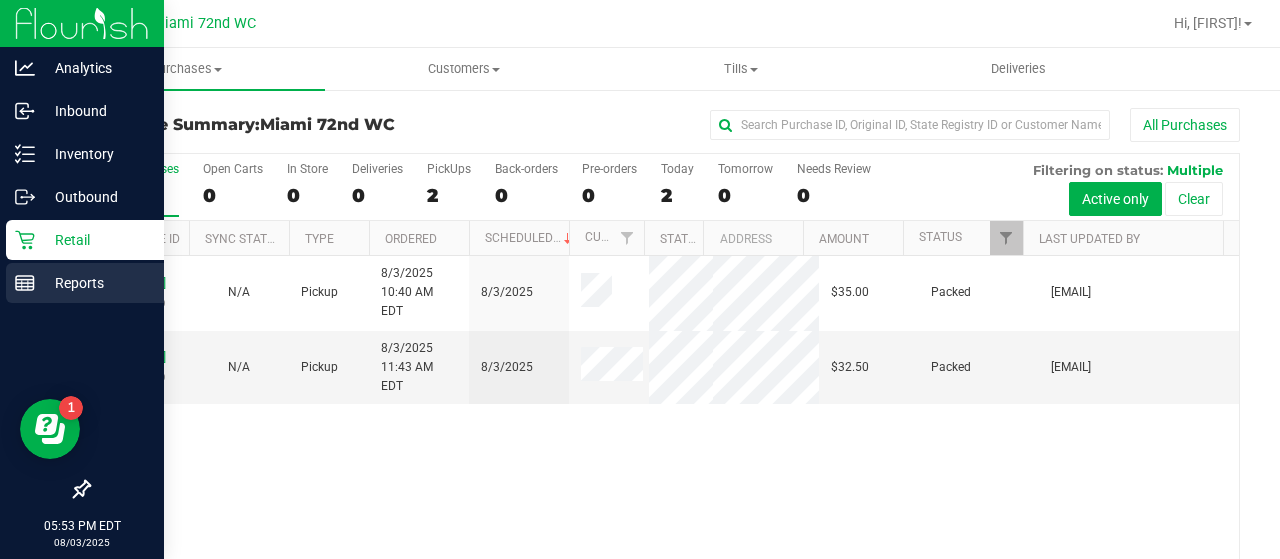 click on "Reports" at bounding box center (95, 283) 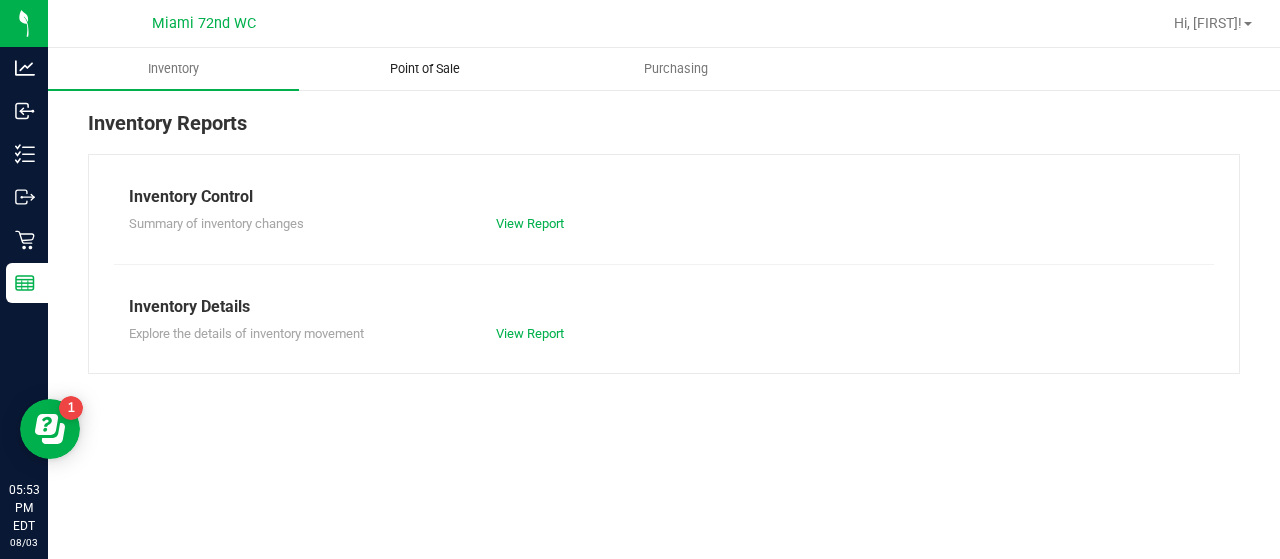 click on "Point of Sale" at bounding box center (425, 69) 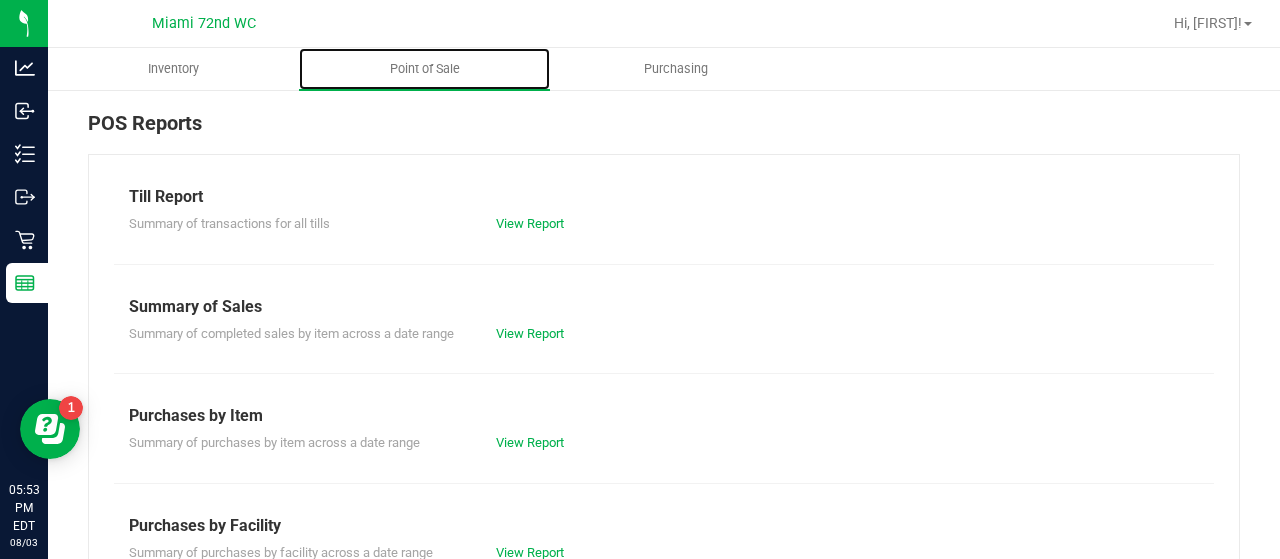 scroll, scrollTop: 508, scrollLeft: 0, axis: vertical 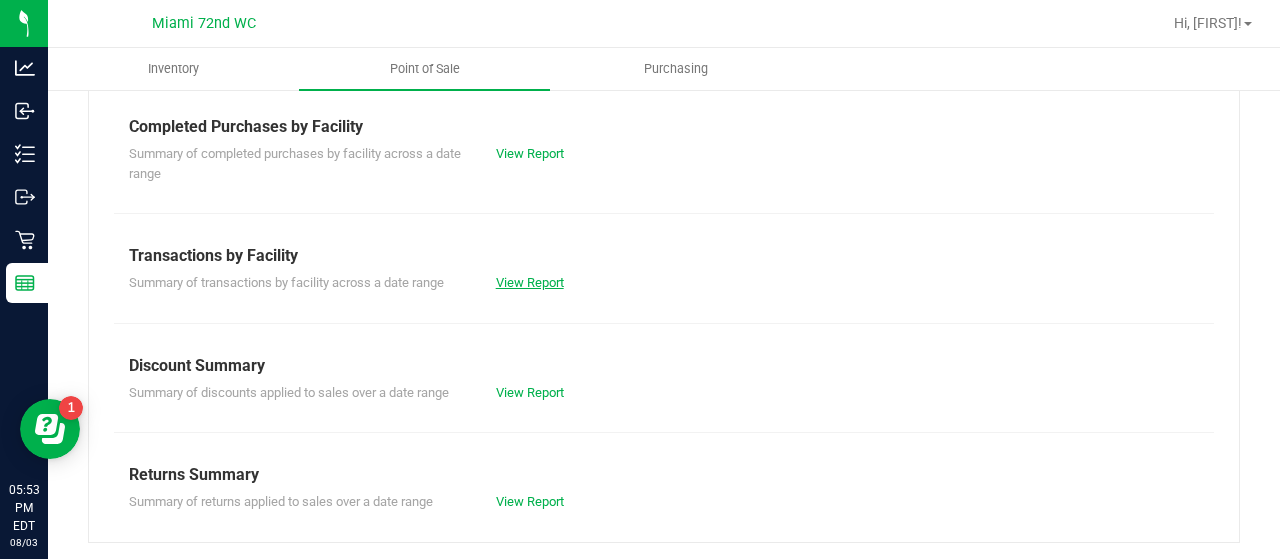 click on "View Report" at bounding box center [530, 282] 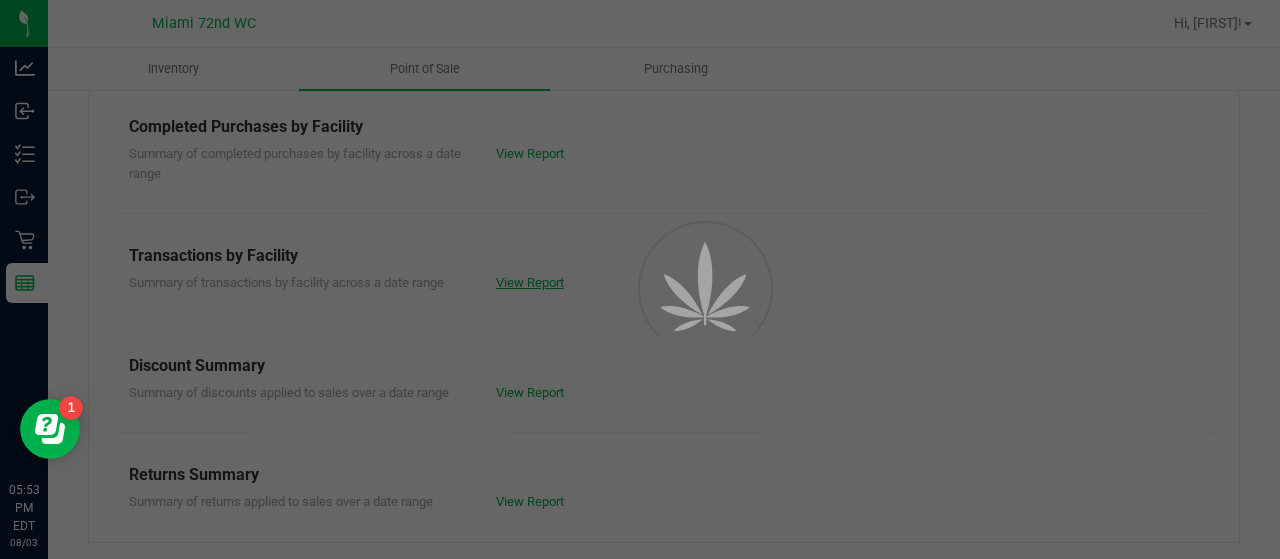 scroll, scrollTop: 0, scrollLeft: 0, axis: both 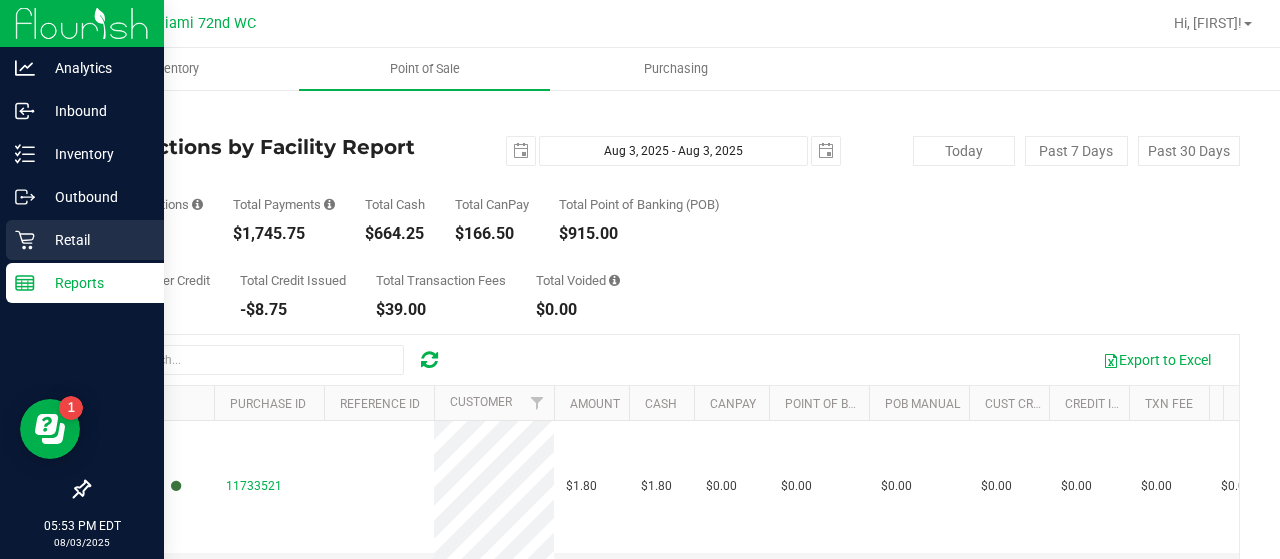 click on "Retail" at bounding box center (95, 240) 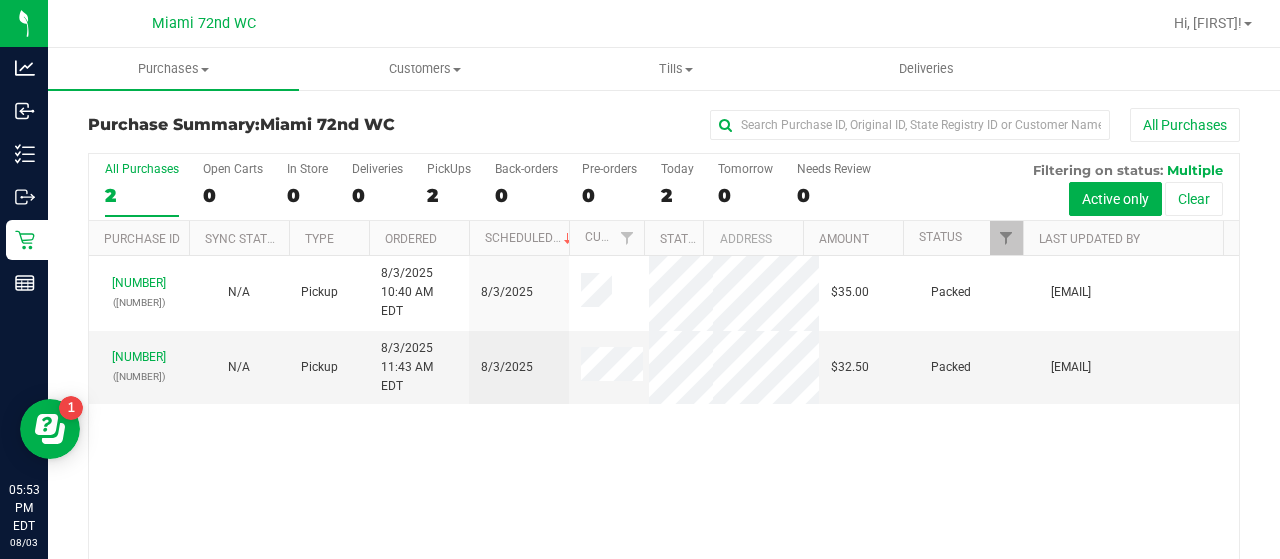 click on "Packed [EMAIL]
[NUMBER]
([NUMBER])
N/A
Pickup [MONTH]/[DAY]/[YEAR] [HOUR]:[MINUTE] [AM/PM] [TIMEZONE] [MONTH]/[DAY]/[YEAR]
$[PRICE]
Packed [EMAIL]" at bounding box center (664, 432) 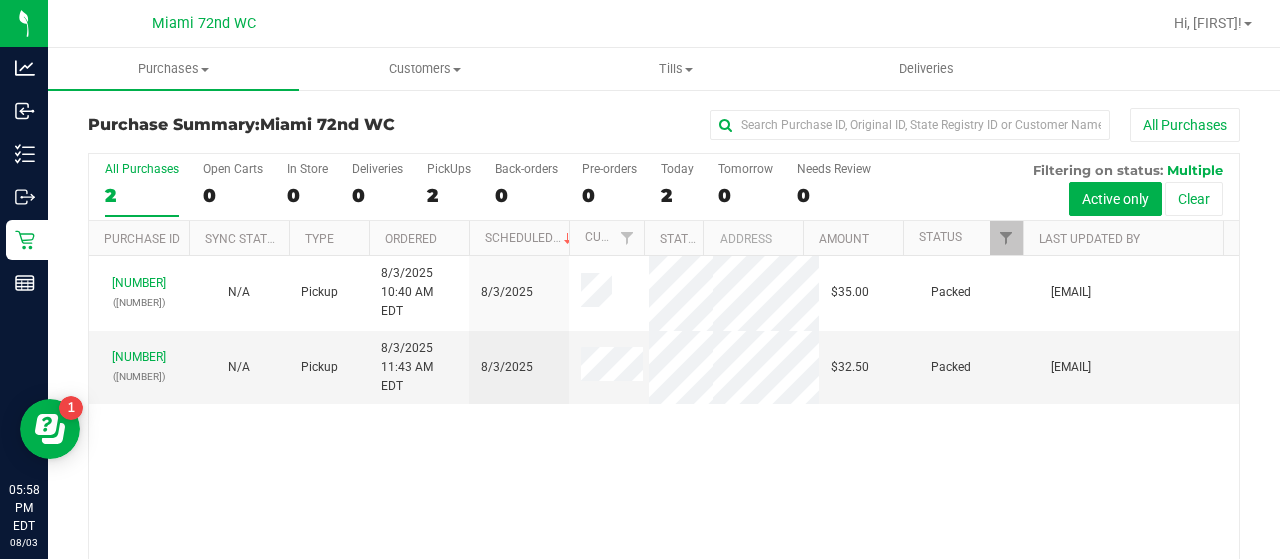 drag, startPoint x: 149, startPoint y: 331, endPoint x: 164, endPoint y: 436, distance: 106.06602 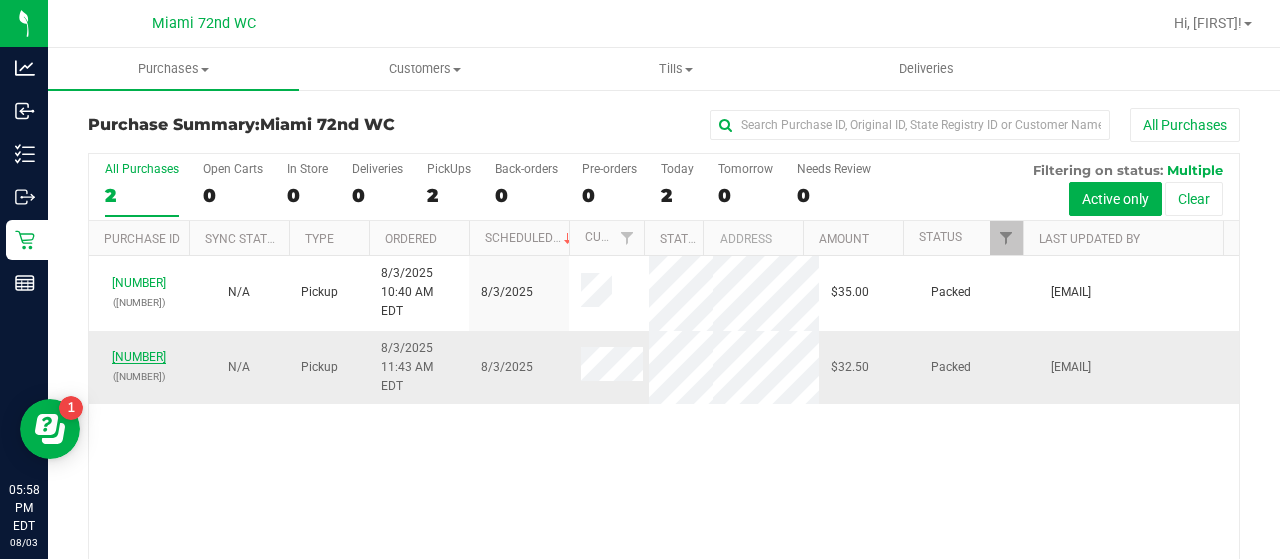 click on "[NUMBER]" at bounding box center [139, 357] 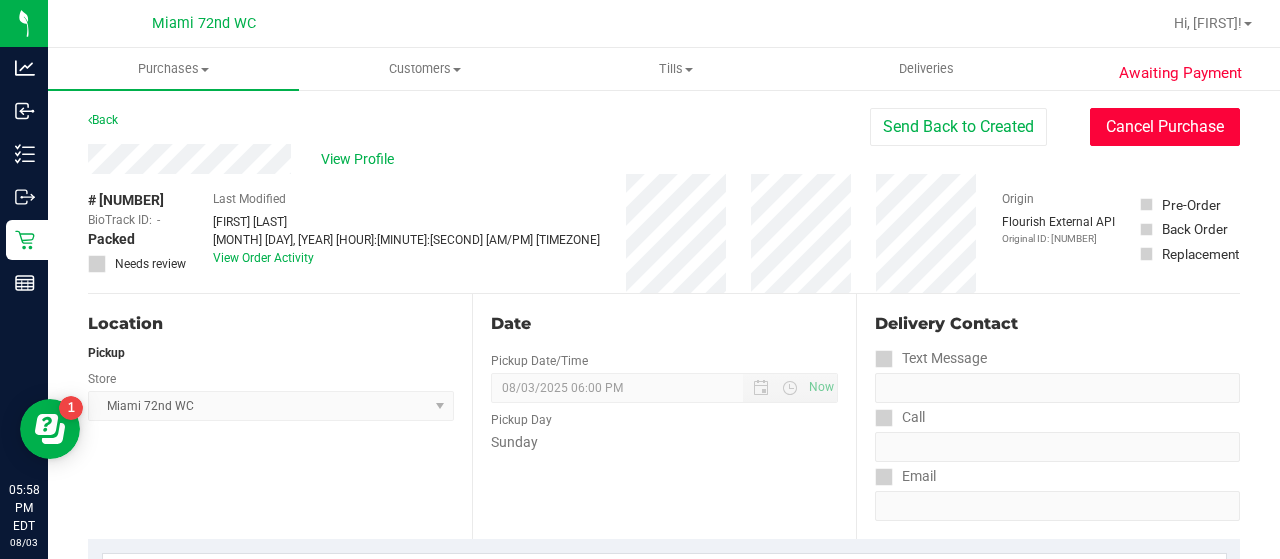 click on "Cancel Purchase" at bounding box center [1165, 127] 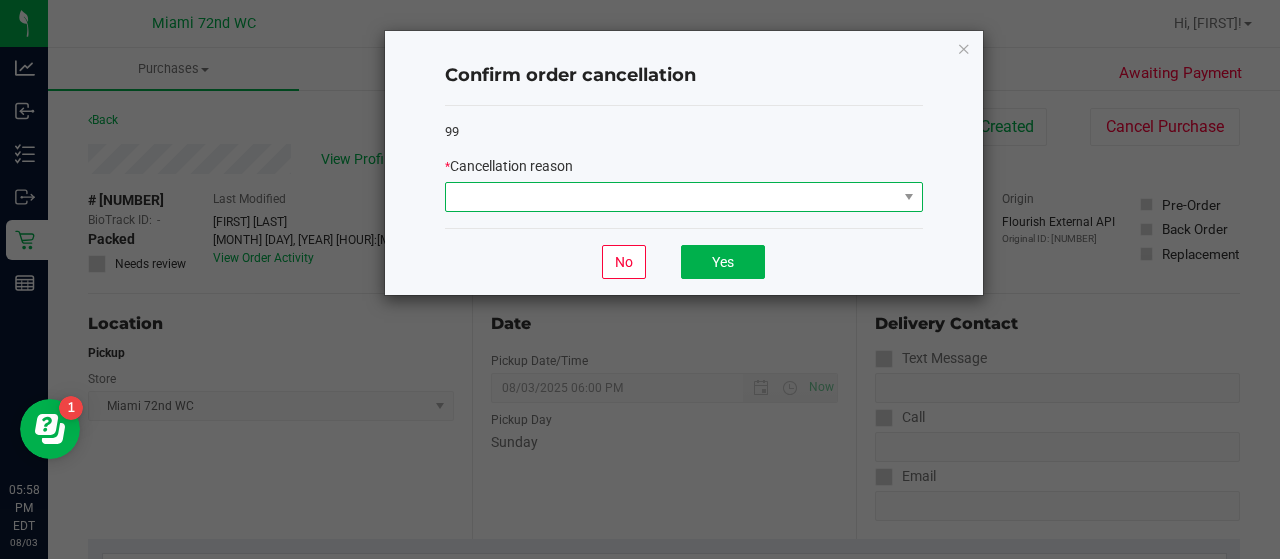 click at bounding box center (671, 197) 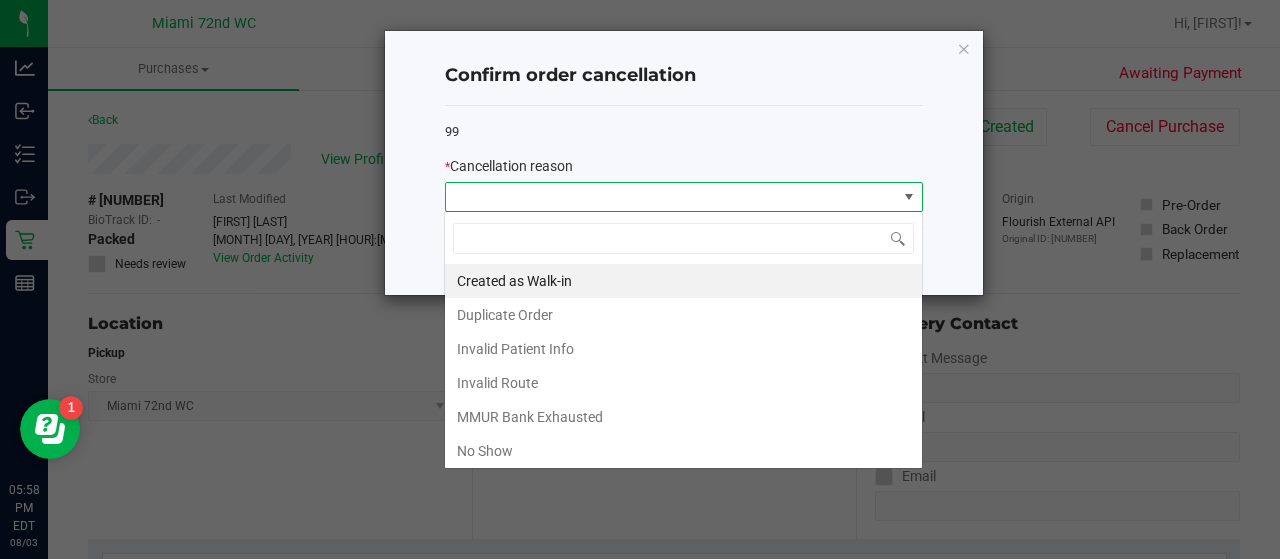scroll, scrollTop: 99970, scrollLeft: 99521, axis: both 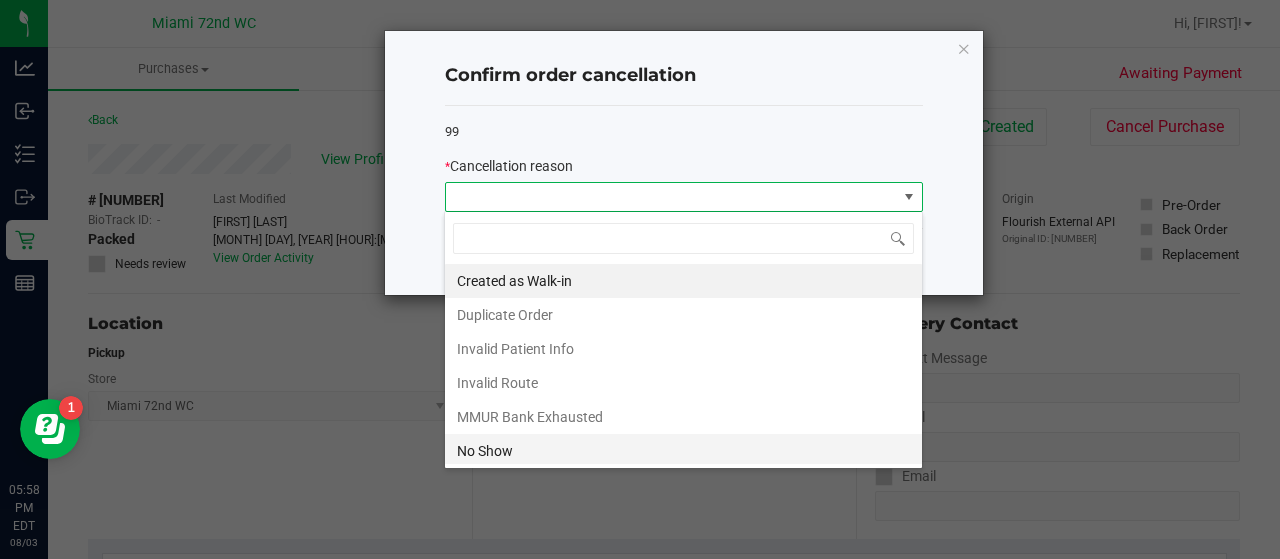 click on "No Show" at bounding box center (683, 451) 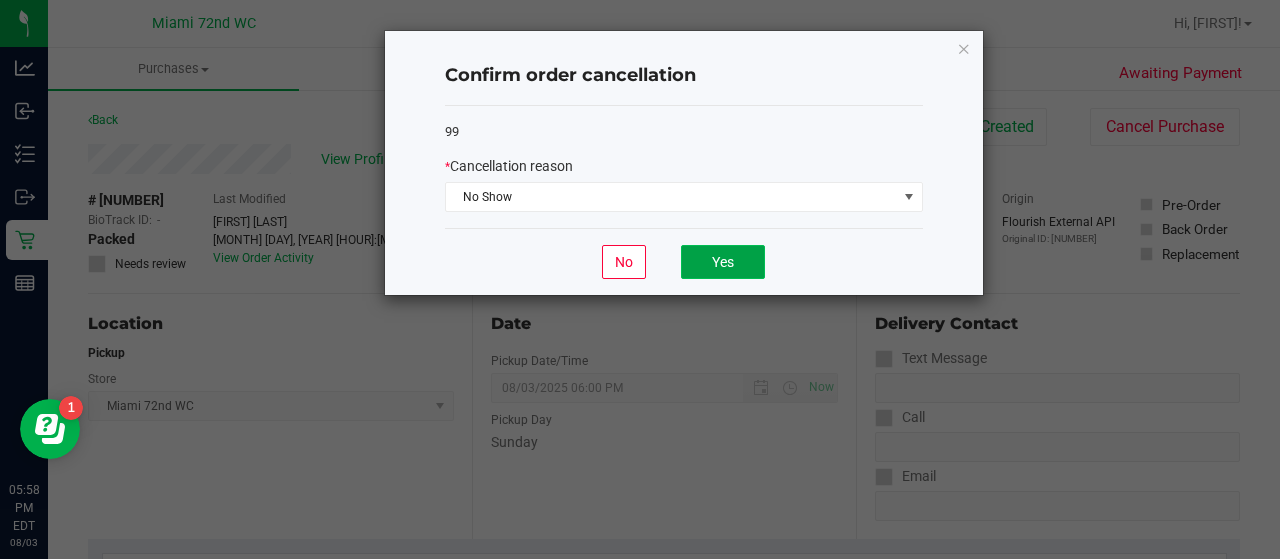 click on "Yes" 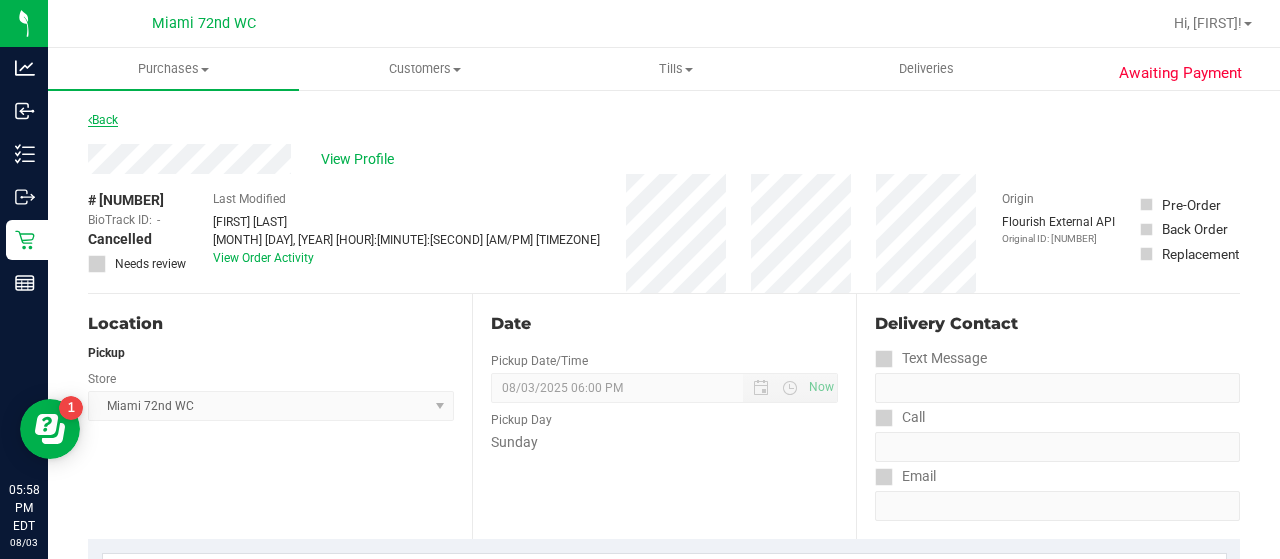 click on "Back" at bounding box center (103, 120) 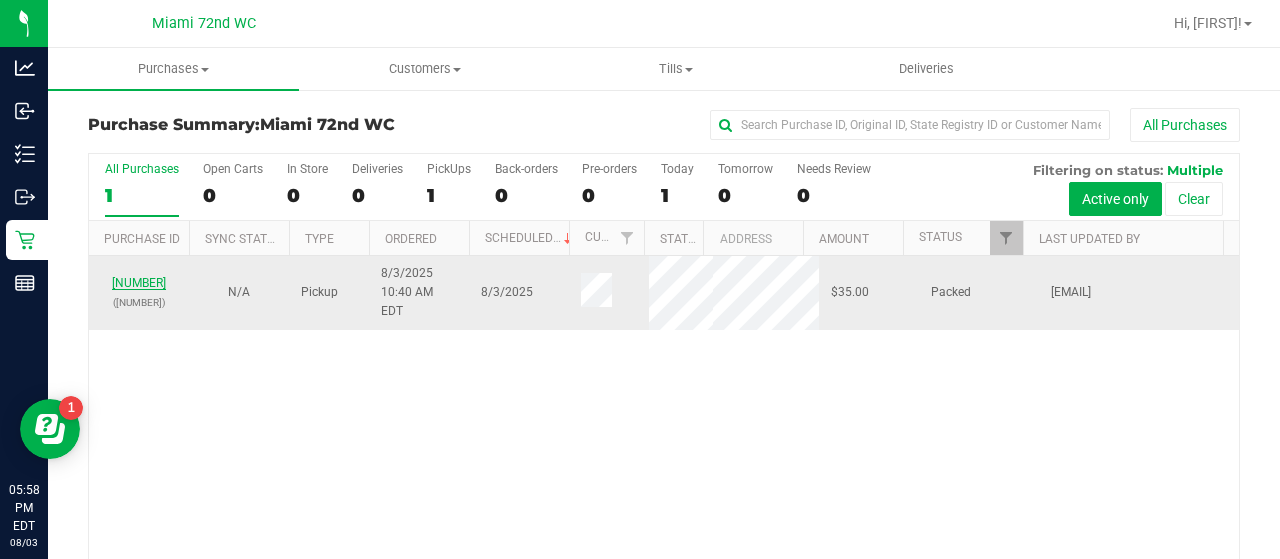 click on "[NUMBER]" at bounding box center (139, 283) 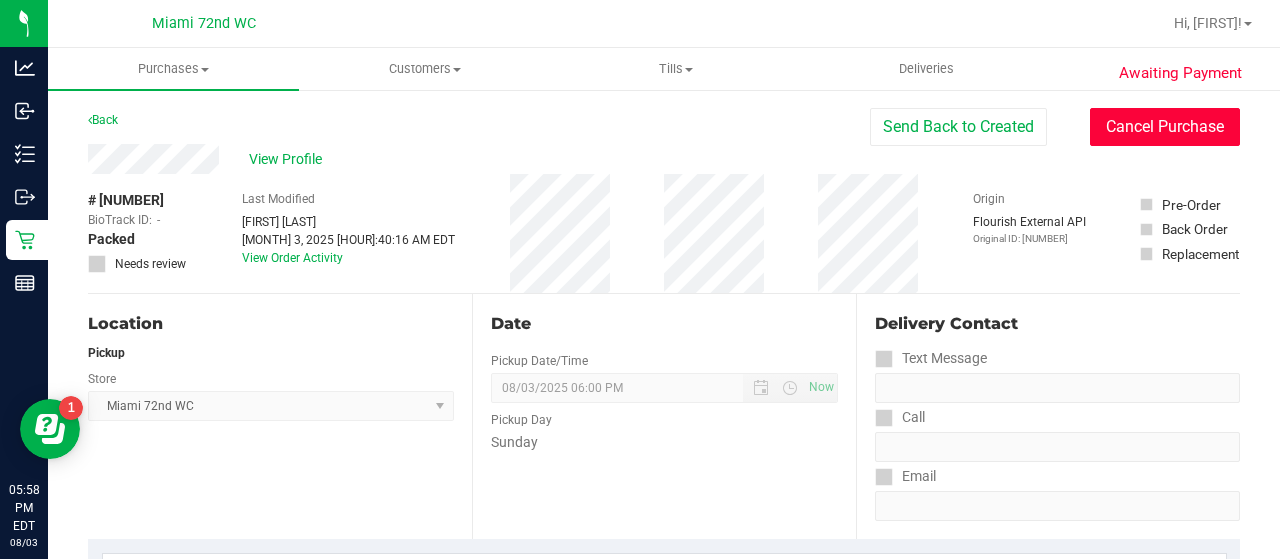 click on "Cancel Purchase" at bounding box center (1165, 127) 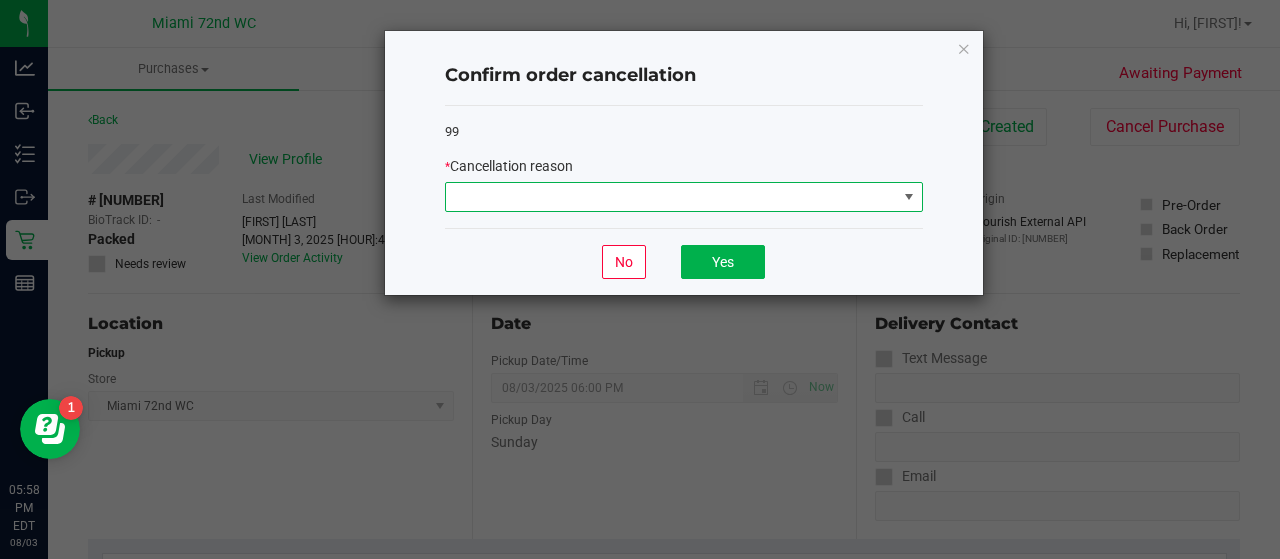 click at bounding box center (671, 197) 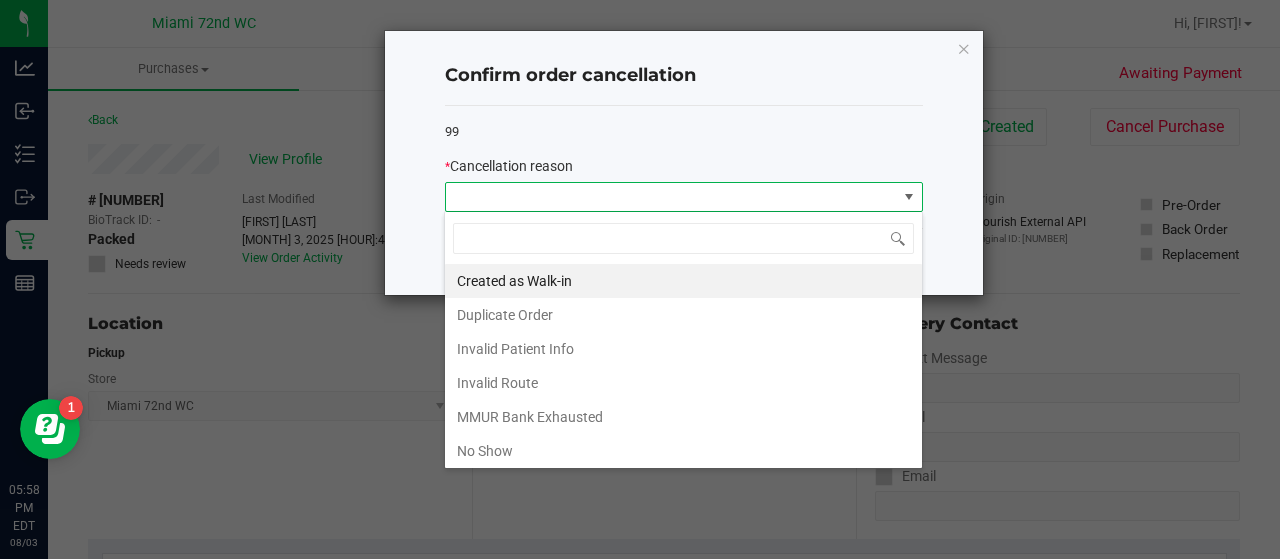 scroll, scrollTop: 99970, scrollLeft: 99521, axis: both 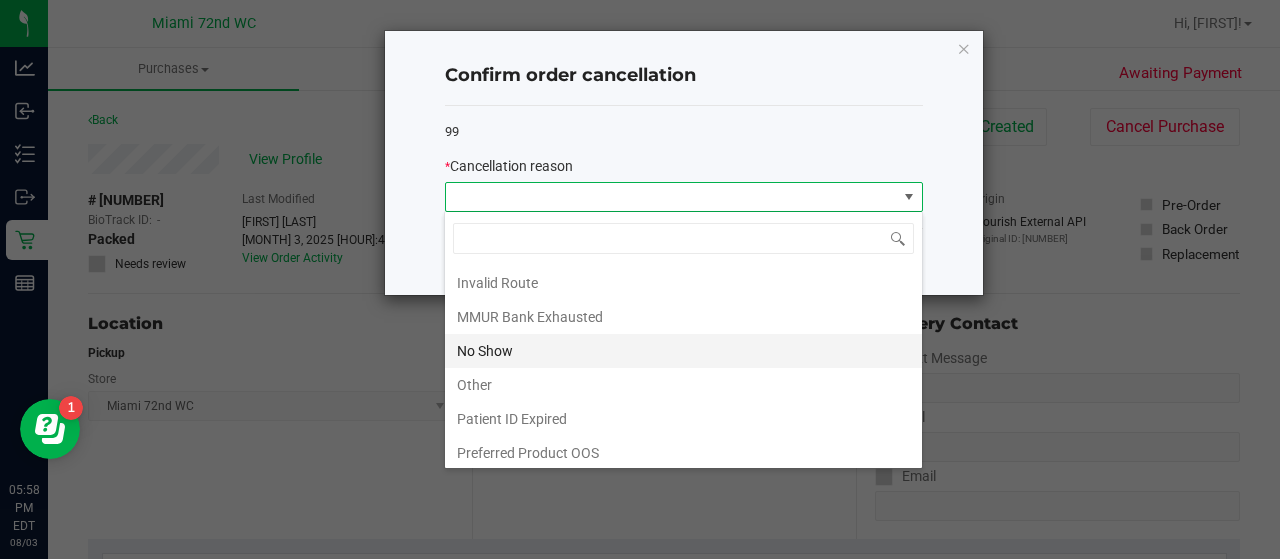 click on "No Show" at bounding box center (683, 351) 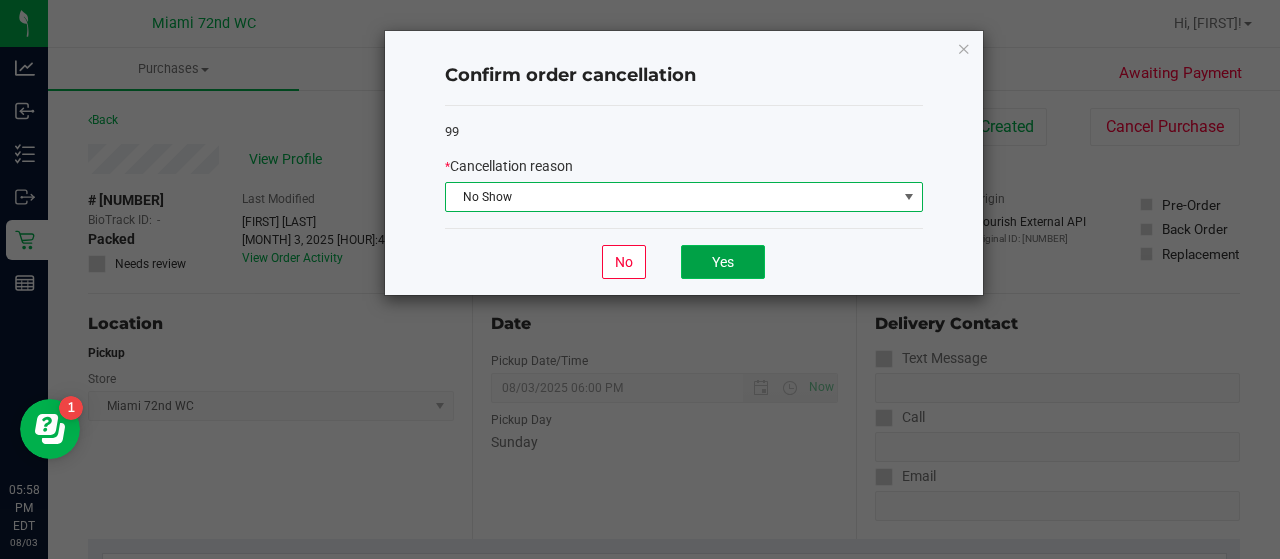 click on "Yes" 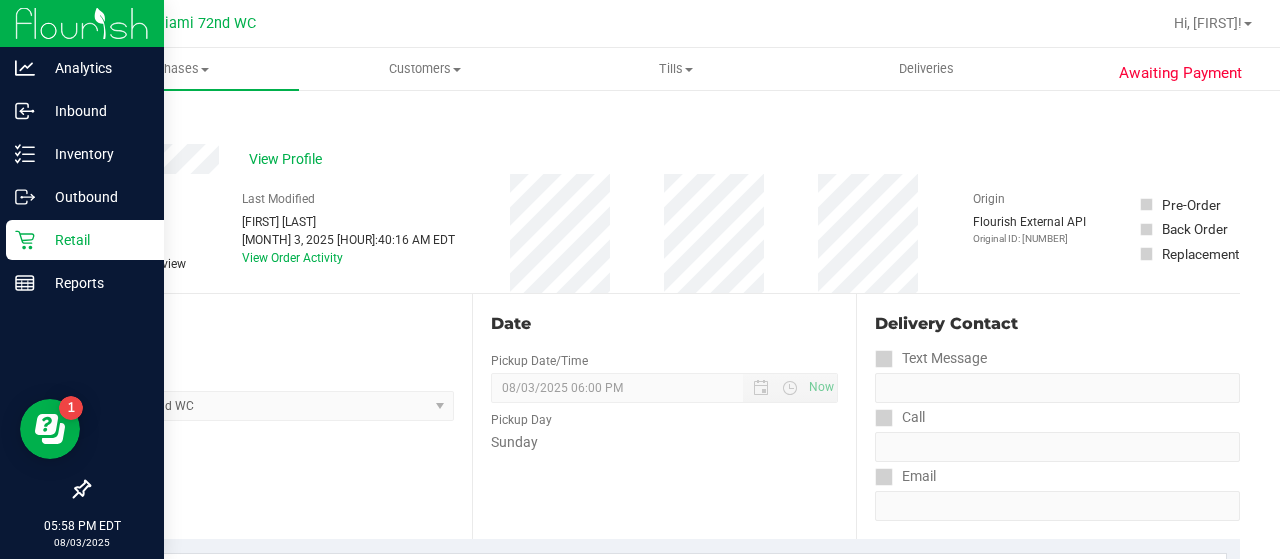 click on "Retail" at bounding box center (95, 240) 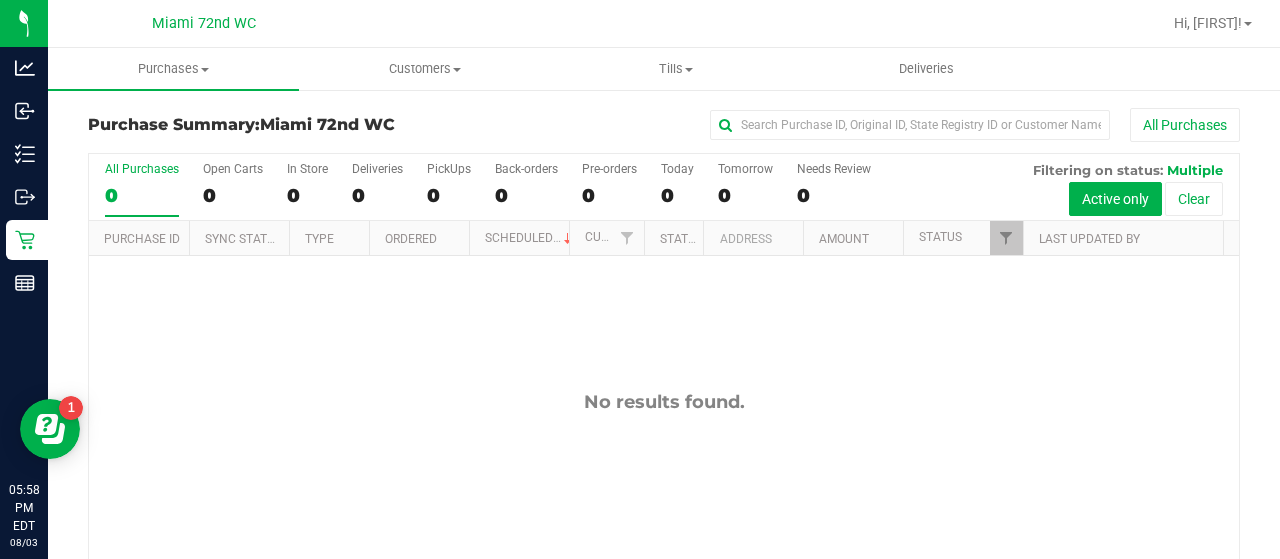 click on "No results found." at bounding box center [664, 402] 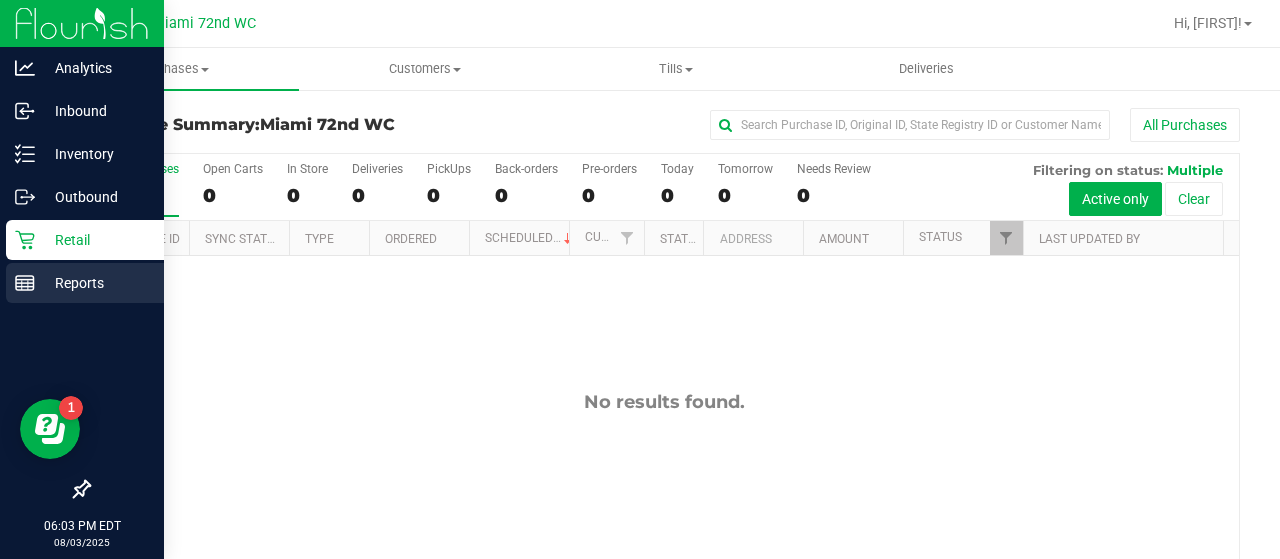 click on "Reports" at bounding box center (95, 283) 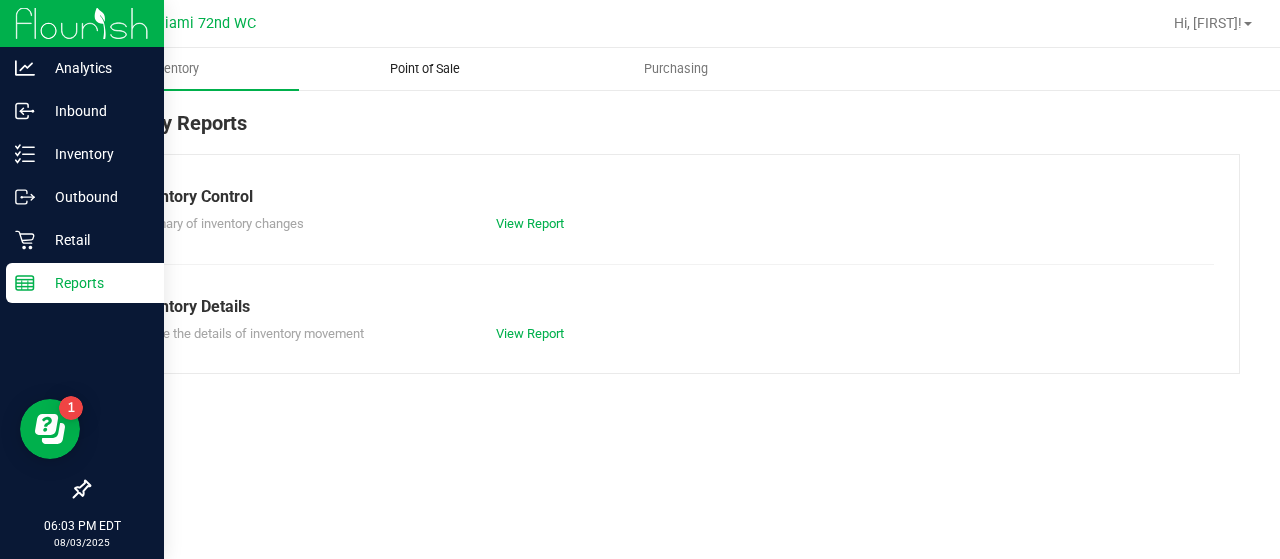 click on "Point of Sale" at bounding box center (425, 69) 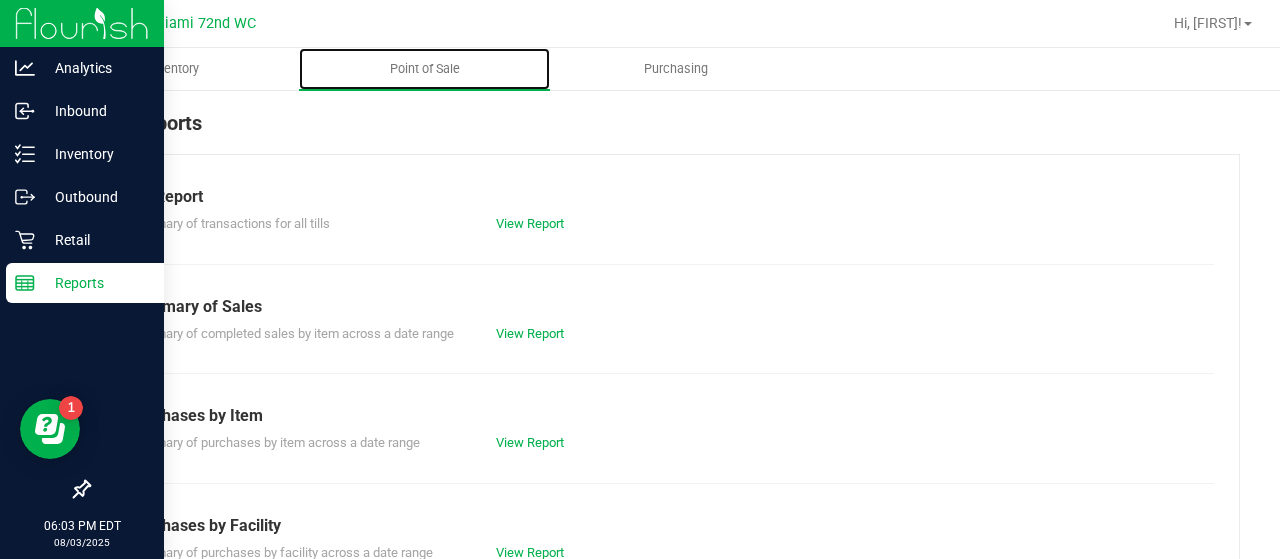 scroll, scrollTop: 508, scrollLeft: 0, axis: vertical 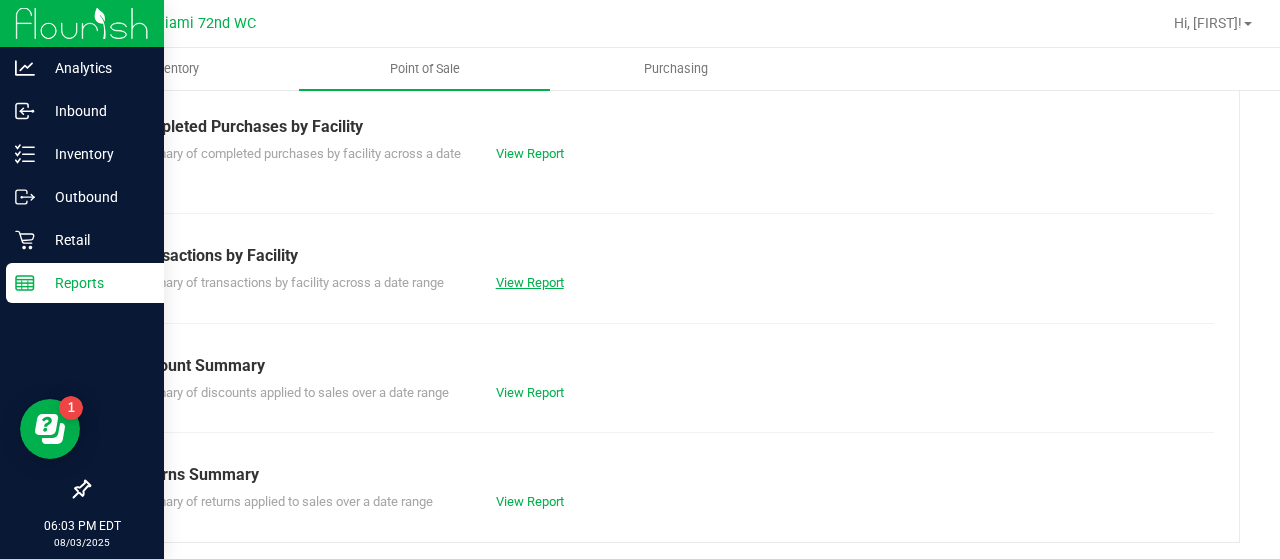 click on "View Report" at bounding box center (530, 282) 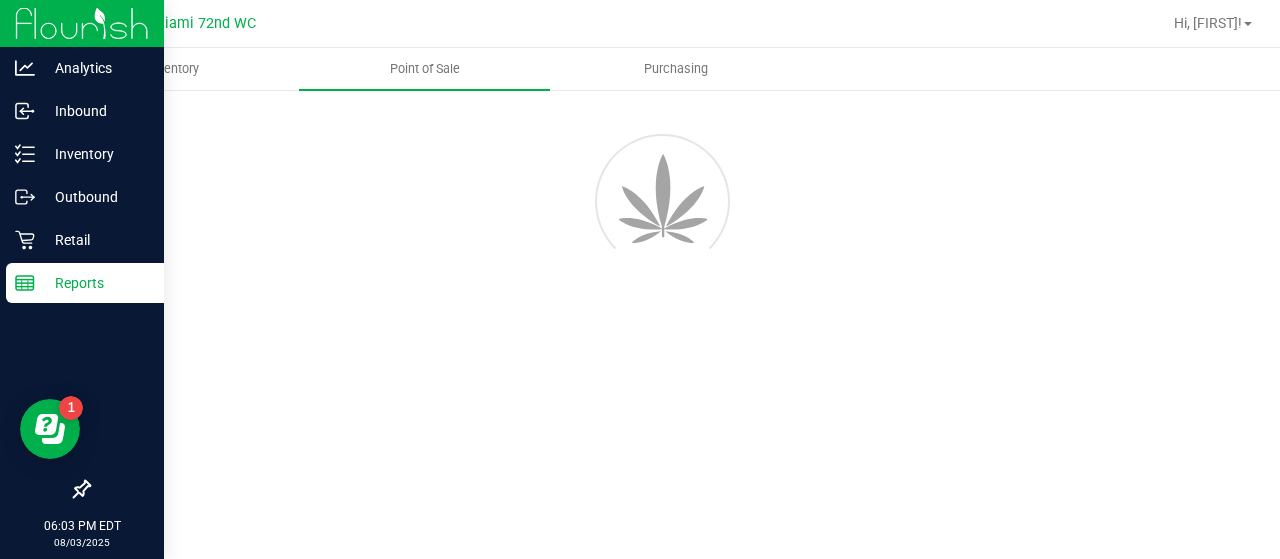 scroll, scrollTop: 0, scrollLeft: 0, axis: both 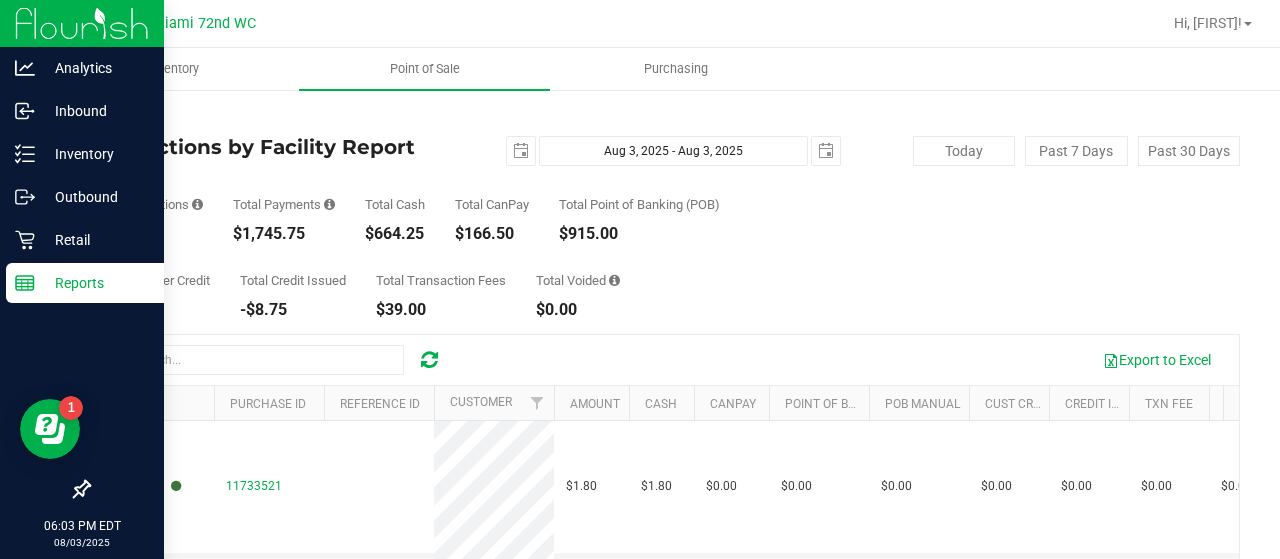 drag, startPoint x: 313, startPoint y: 227, endPoint x: 243, endPoint y: 236, distance: 70.5762 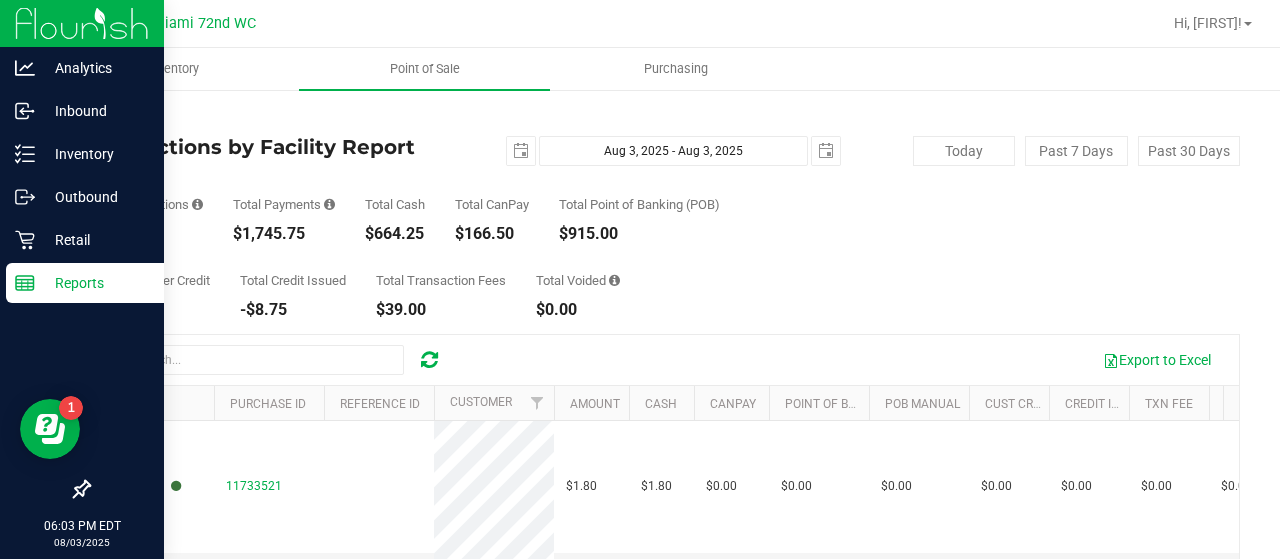 click on "$1,745.75" at bounding box center [284, 234] 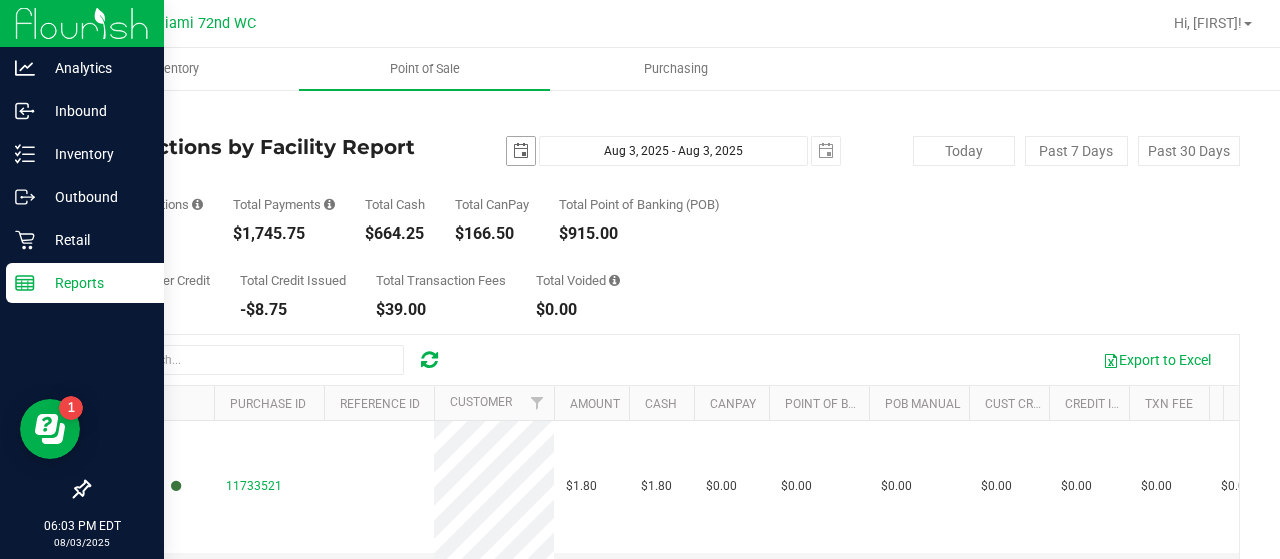 click at bounding box center [521, 151] 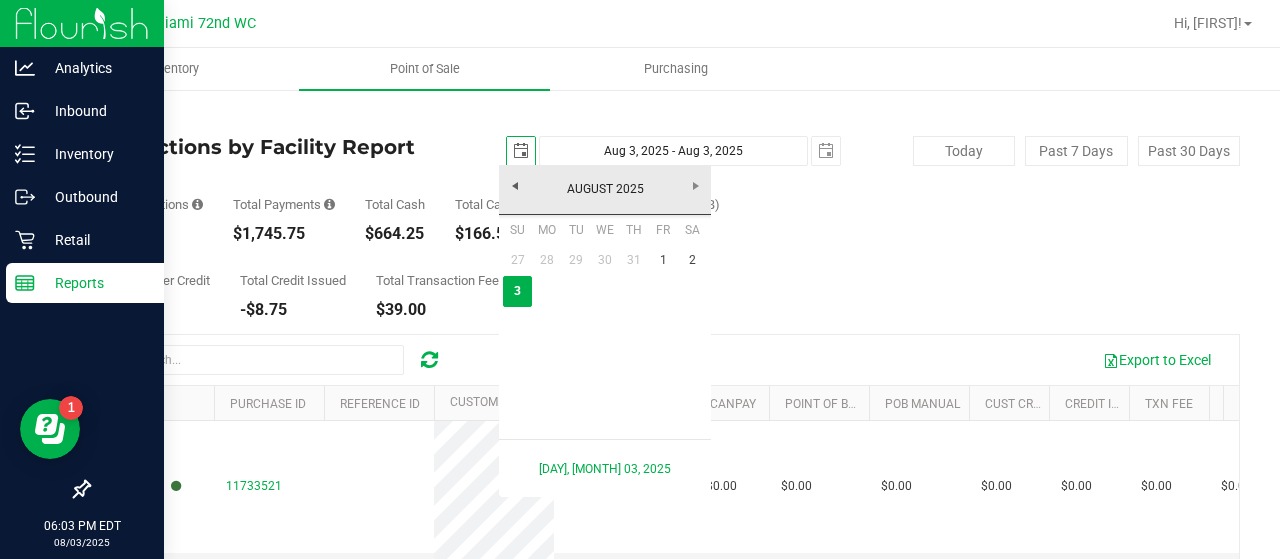 scroll, scrollTop: 0, scrollLeft: 49, axis: horizontal 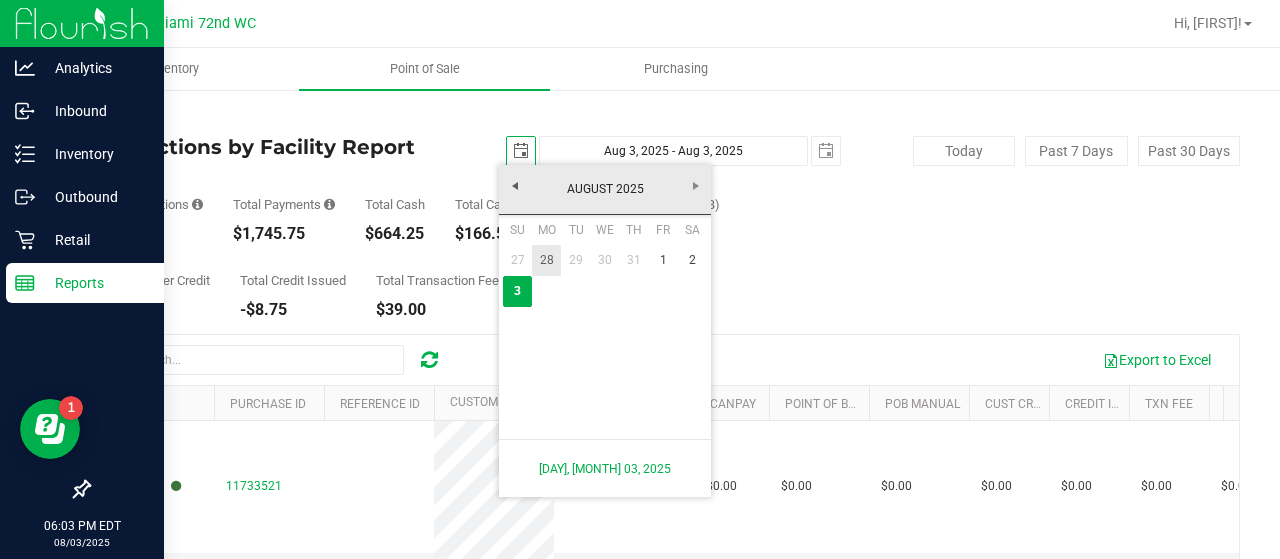 click on "28" at bounding box center [546, 260] 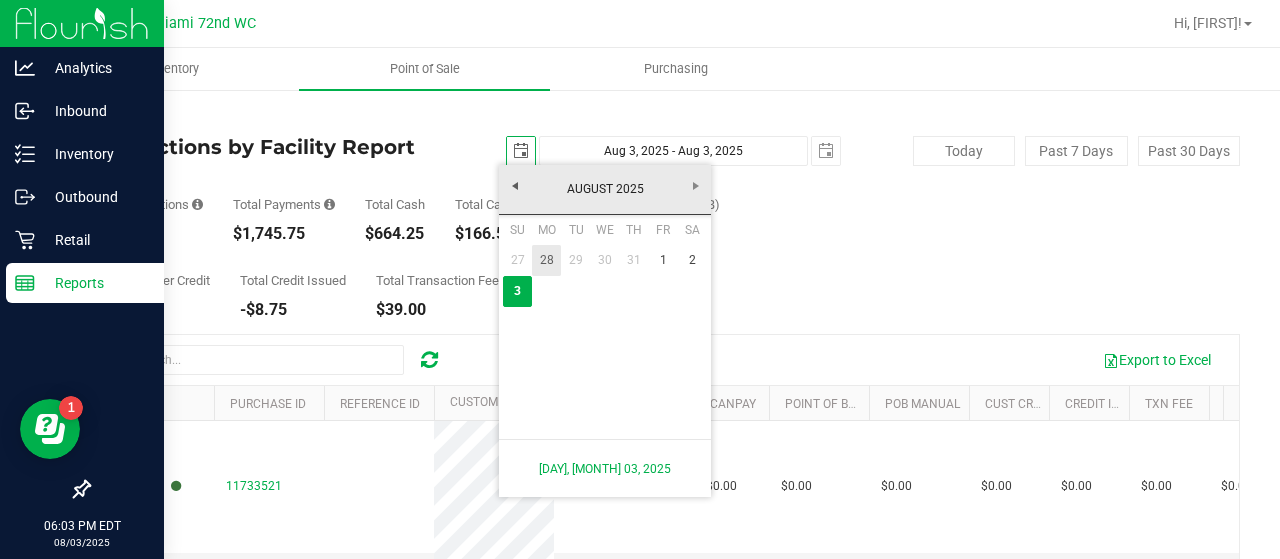 type on "[MONTH] 28, 2025 - [MONTH] 3, 2025" 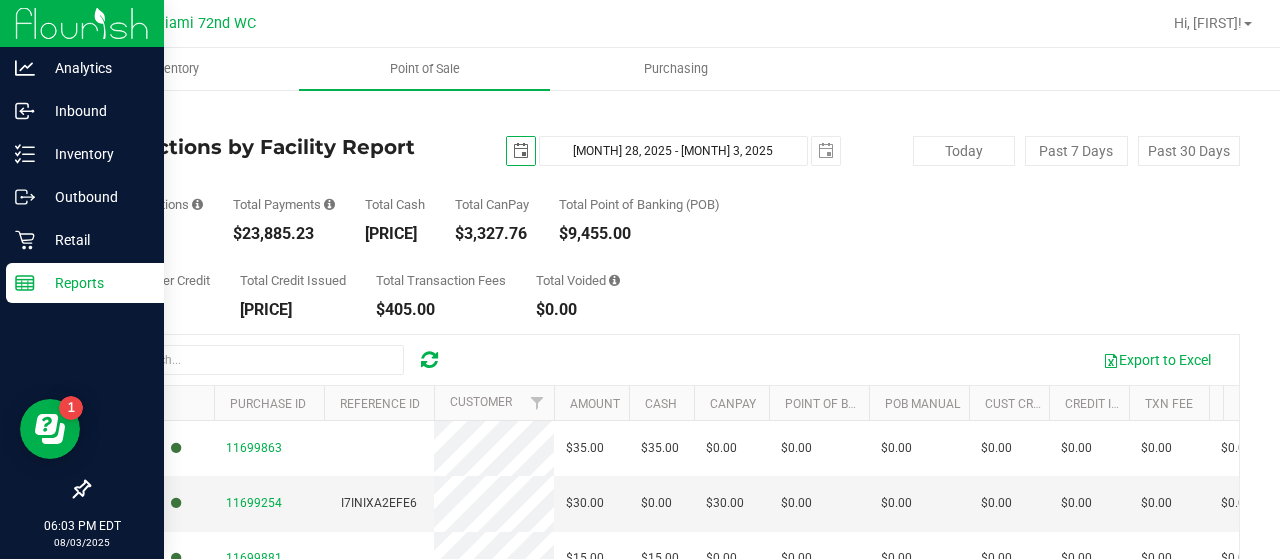 scroll, scrollTop: 0, scrollLeft: 0, axis: both 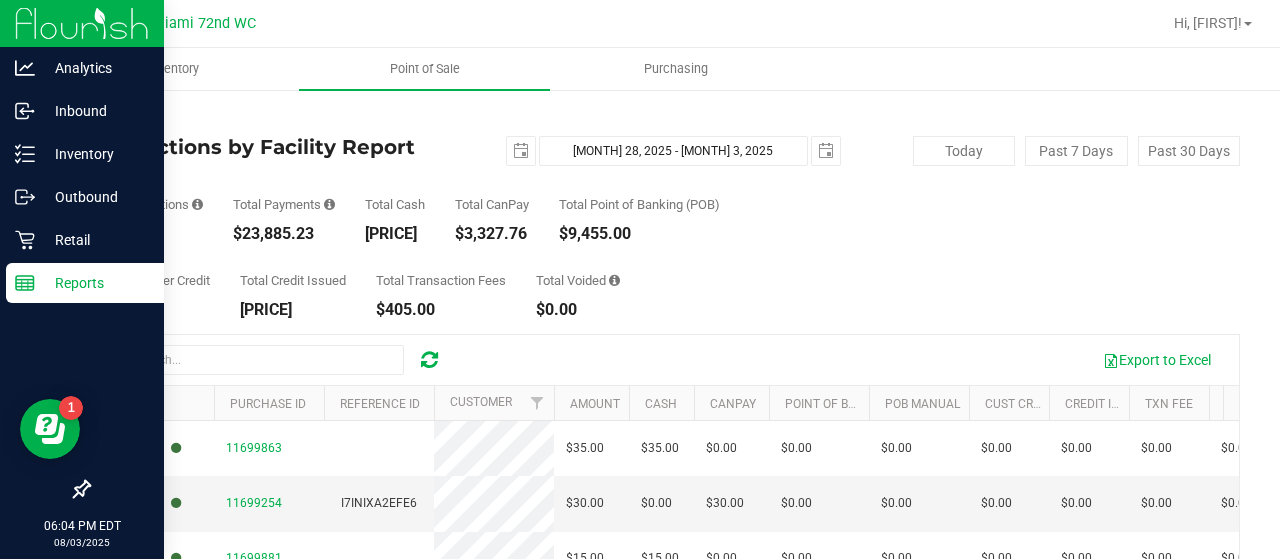 drag, startPoint x: 341, startPoint y: 232, endPoint x: 245, endPoint y: 238, distance: 96.18732 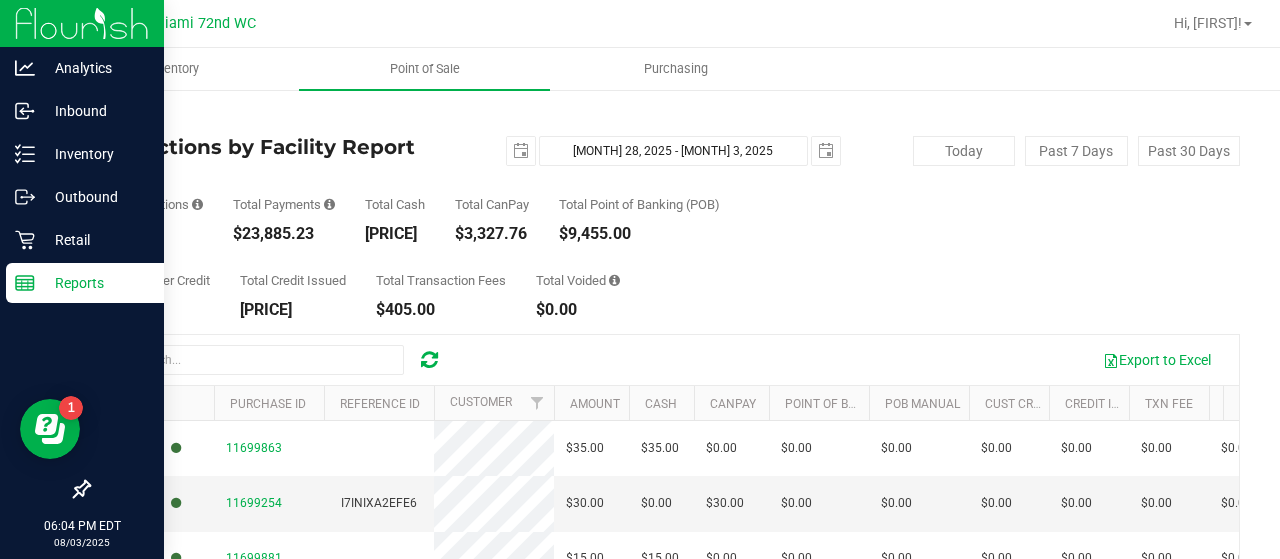 click on "# of Transactions
[NUMBER]
Total Payments
[PRICE]
Total Cash
[PRICE]
Total CanPay
[PRICE]
Total Point of Banking (POB)
[PRICE]" at bounding box center [664, 204] 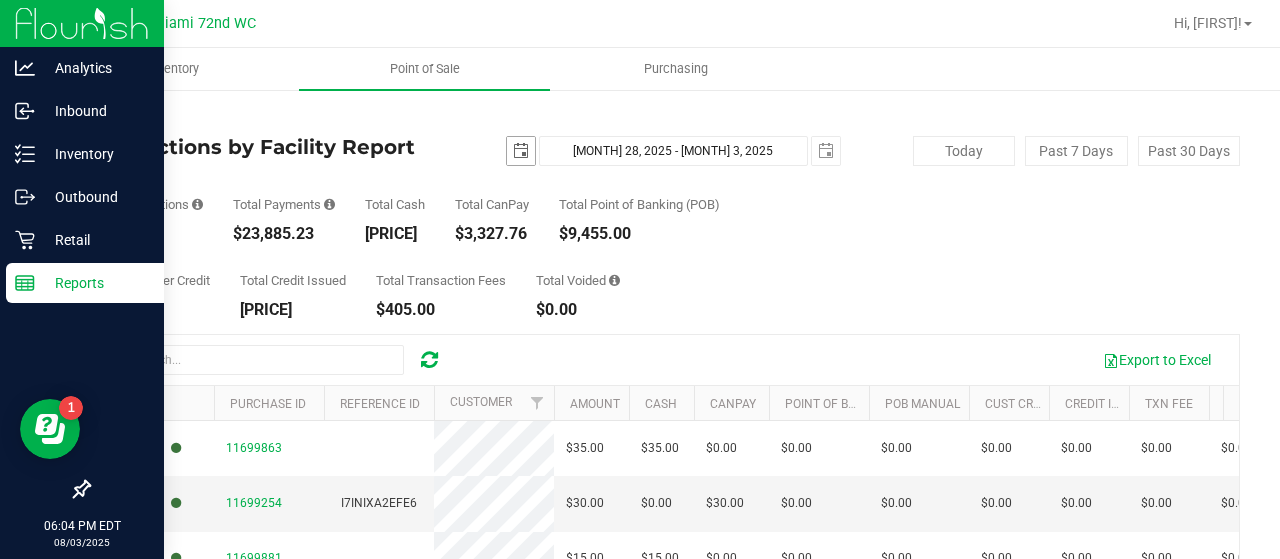 click at bounding box center [521, 151] 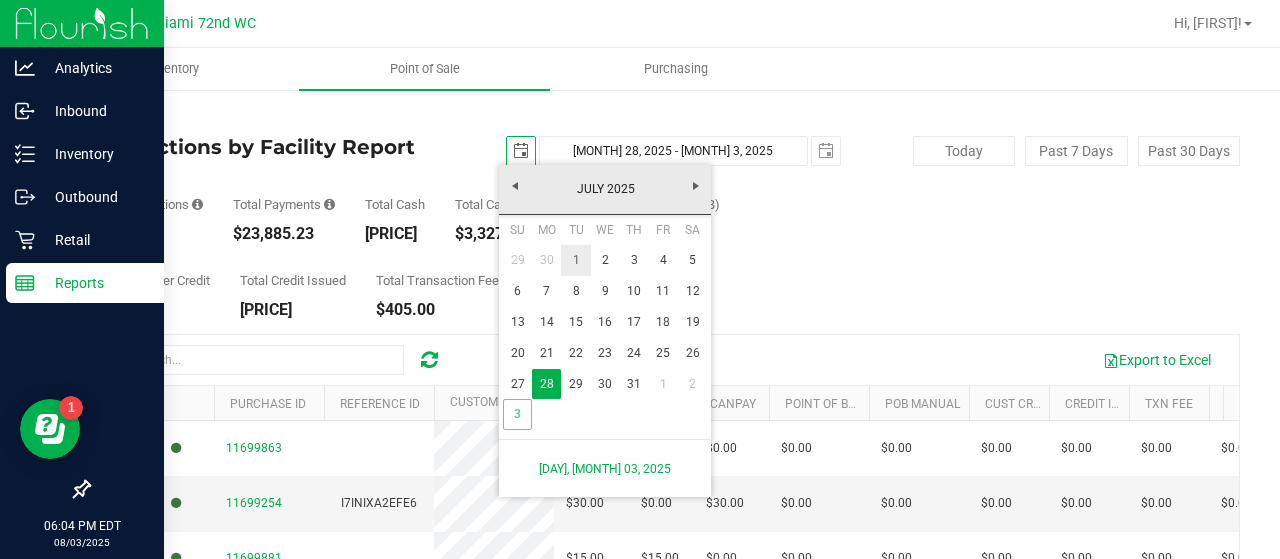 click on "1" at bounding box center [575, 260] 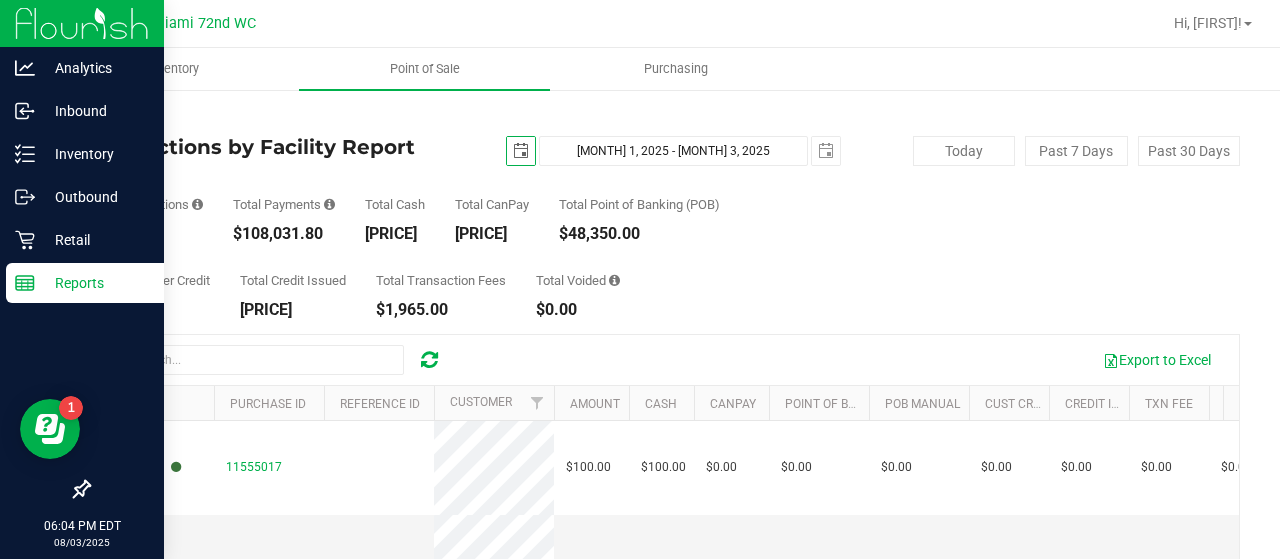 click at bounding box center [521, 151] 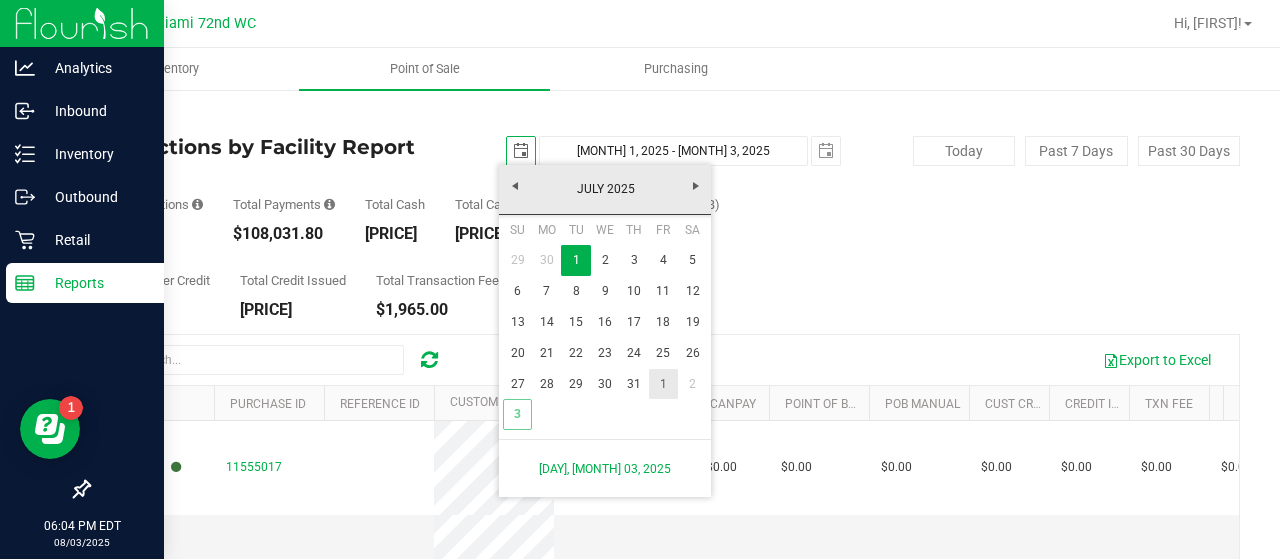 click on "1" at bounding box center [663, 384] 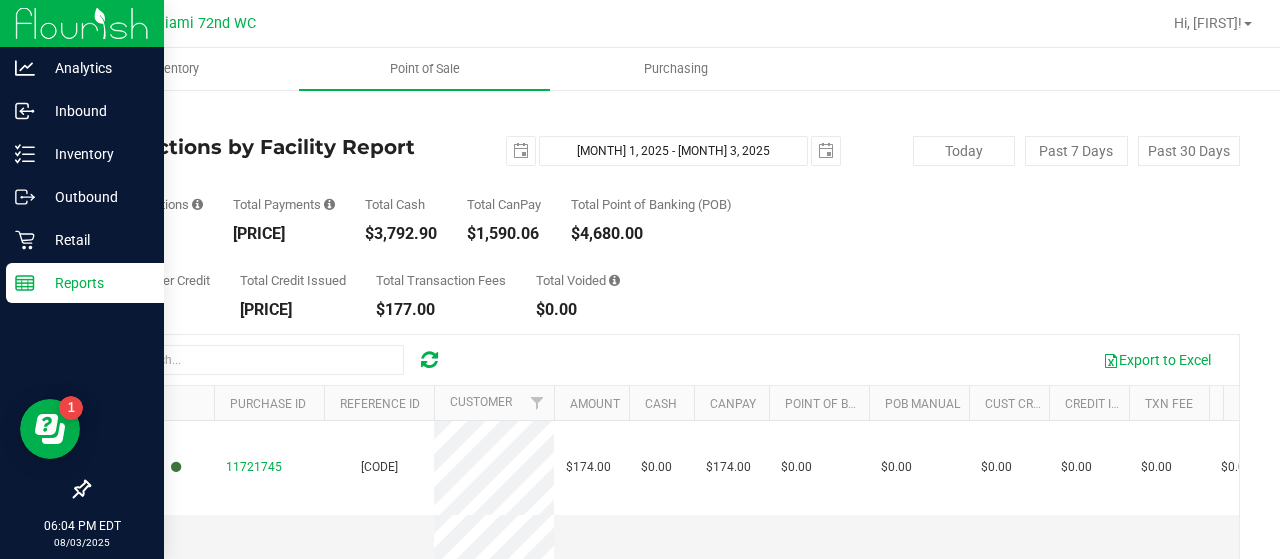 scroll, scrollTop: 0, scrollLeft: 0, axis: both 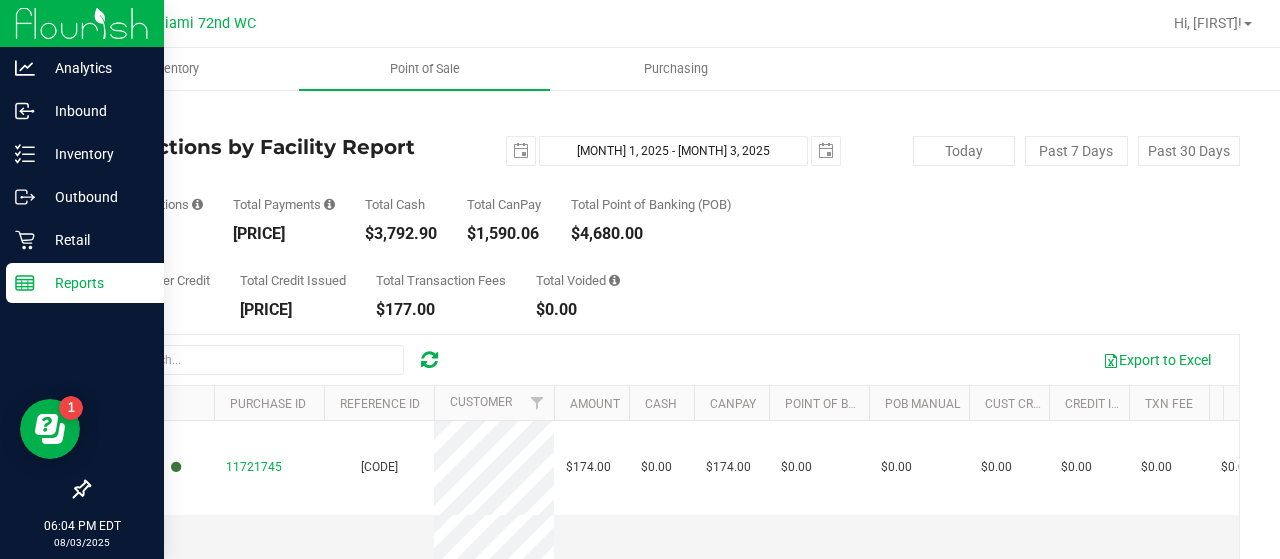 click on "[PRICE]" at bounding box center (284, 234) 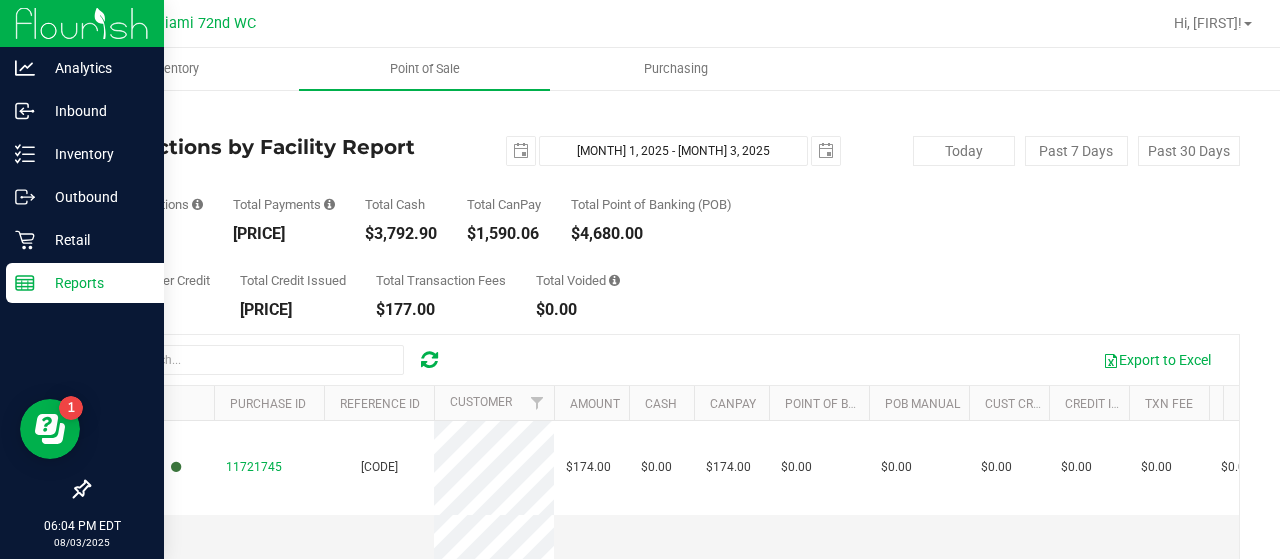 click on "Back" at bounding box center (103, 117) 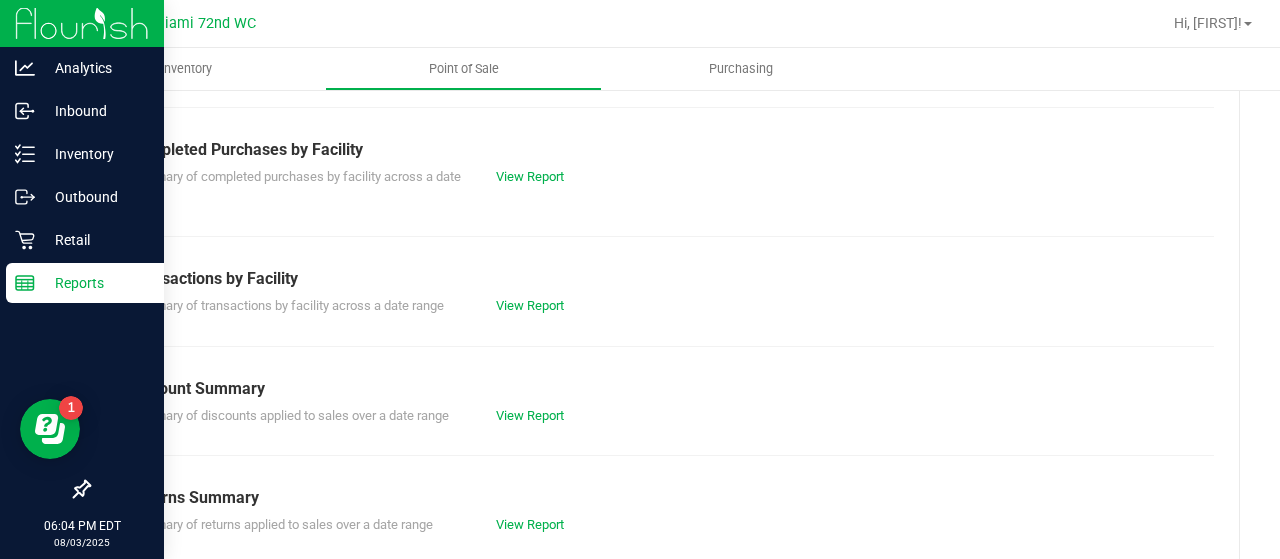 scroll, scrollTop: 508, scrollLeft: 0, axis: vertical 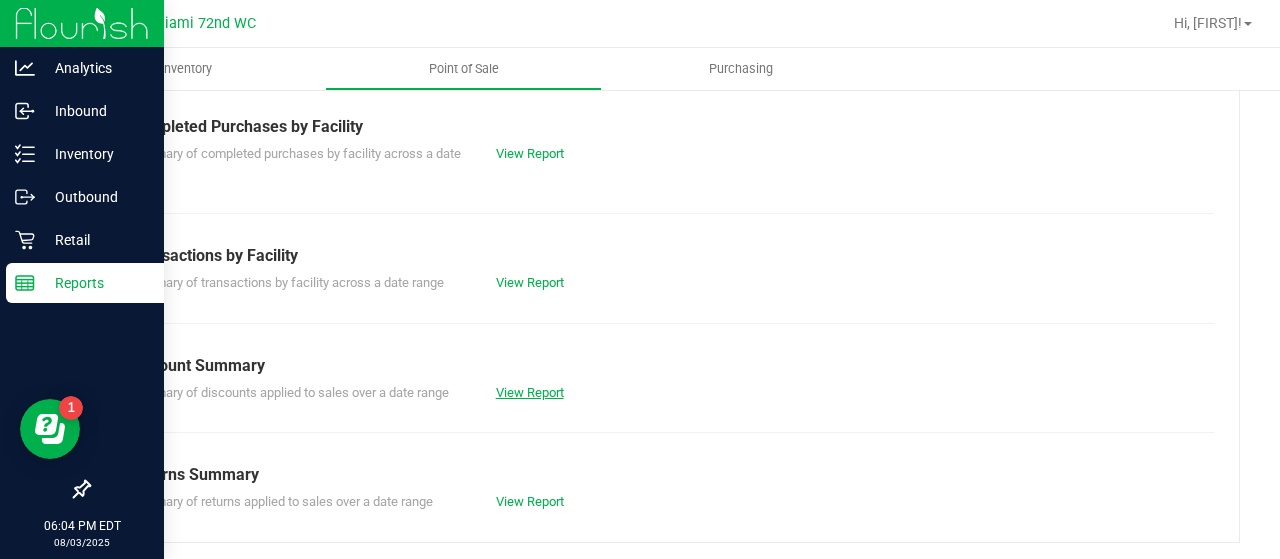 click on "View Report" at bounding box center (530, 392) 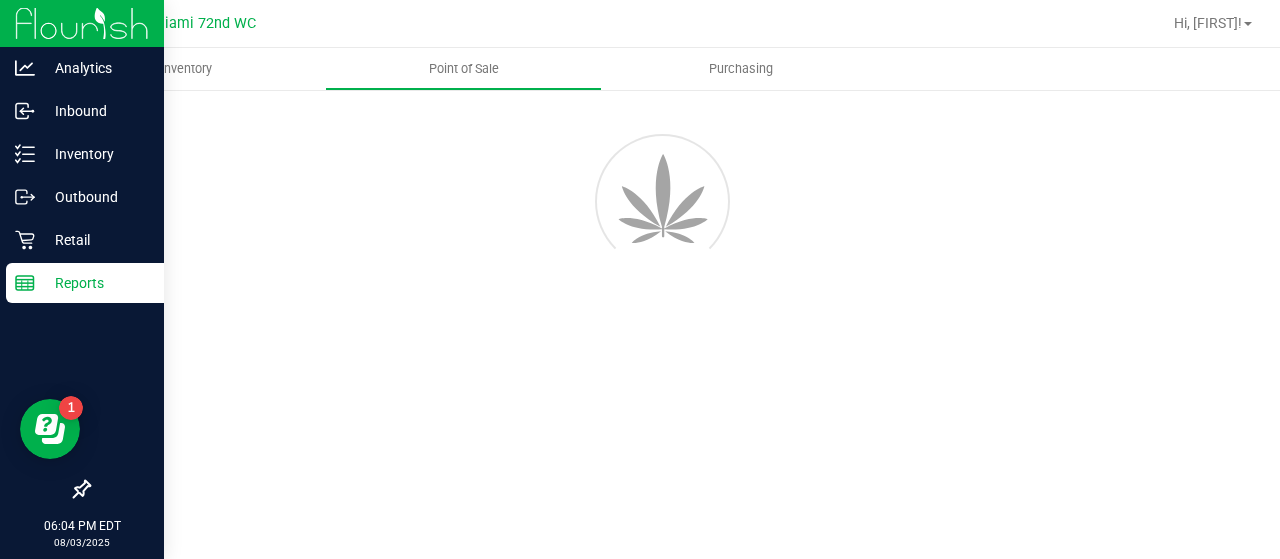 scroll, scrollTop: 0, scrollLeft: 0, axis: both 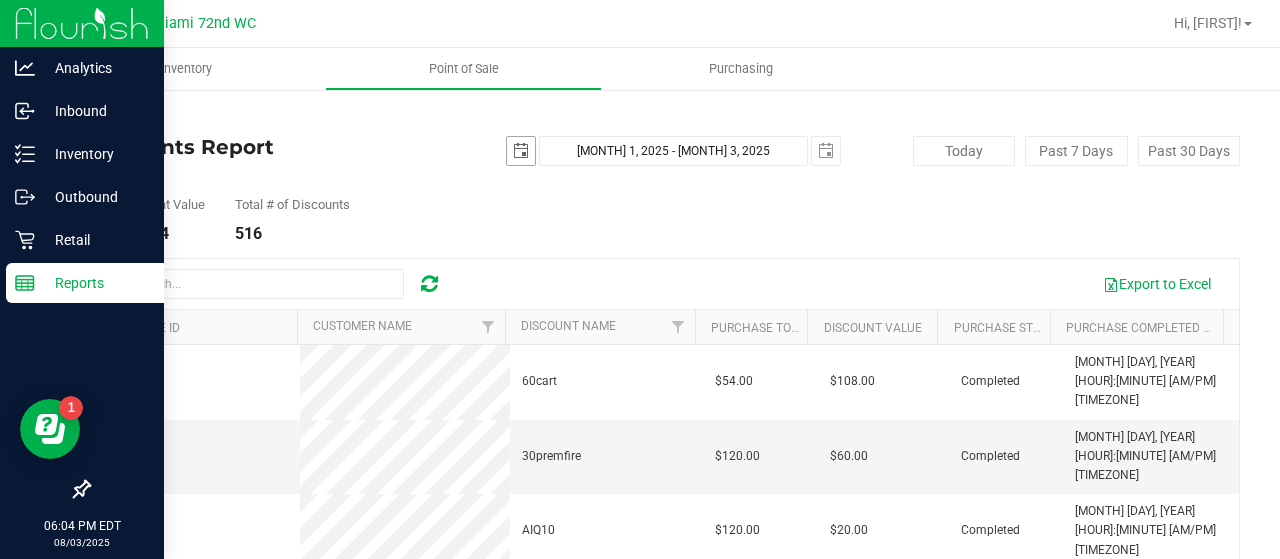 click at bounding box center [521, 151] 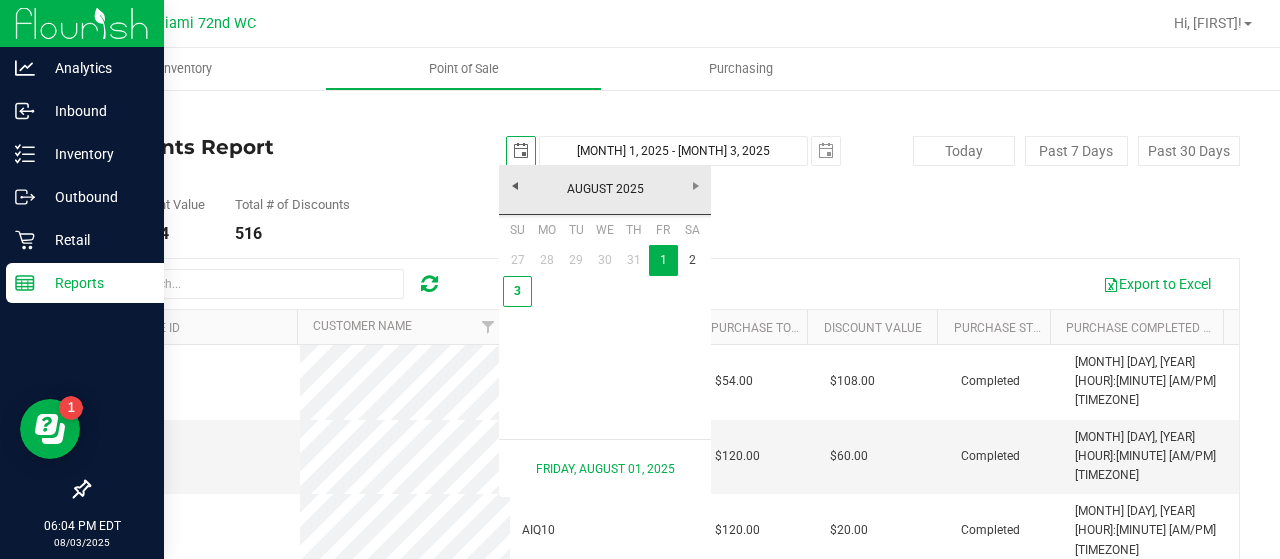 scroll, scrollTop: 0, scrollLeft: 49, axis: horizontal 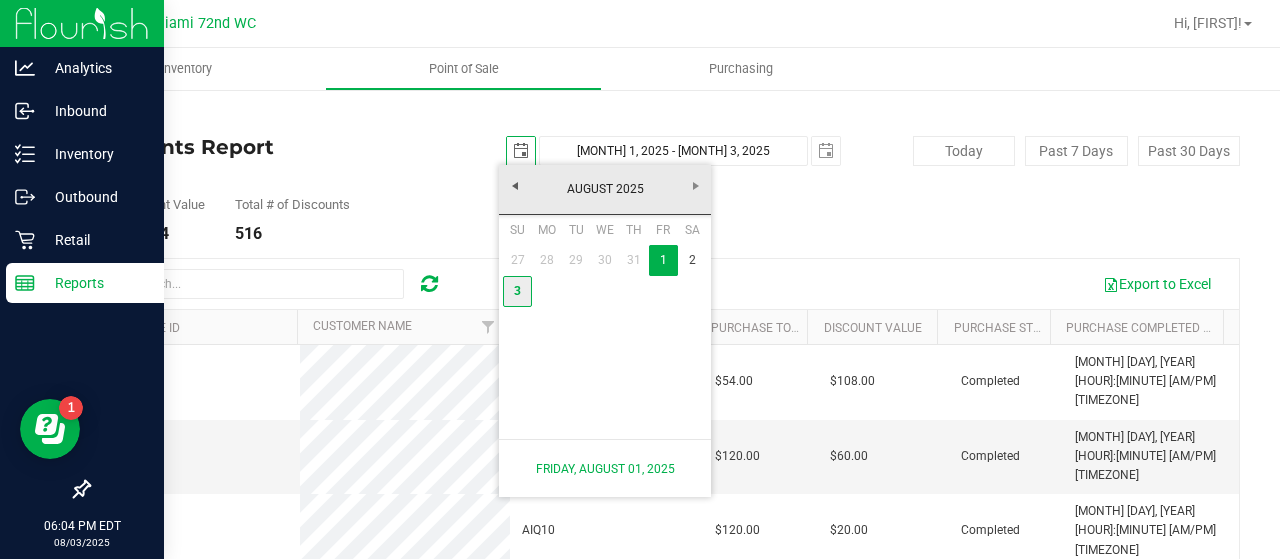 click on "3" at bounding box center (517, 291) 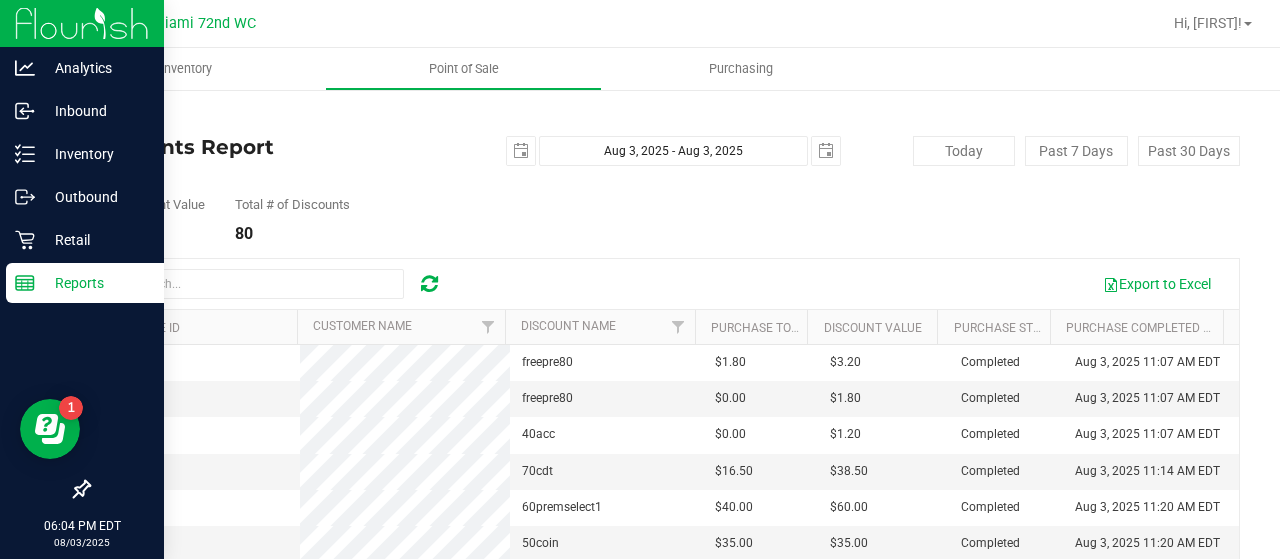 scroll, scrollTop: 0, scrollLeft: 0, axis: both 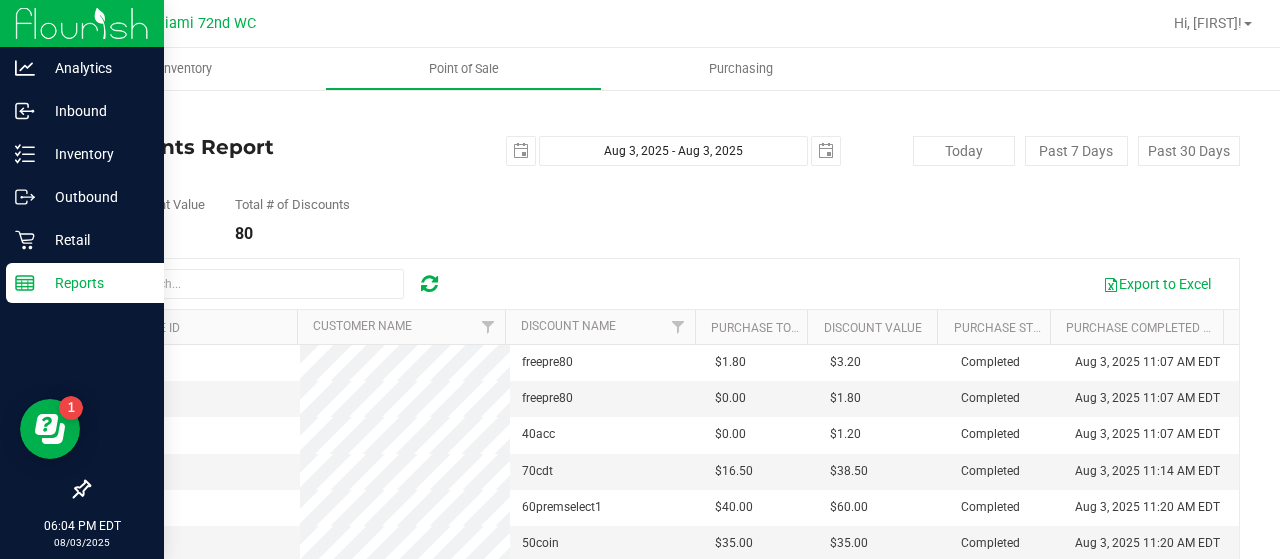 drag, startPoint x: 184, startPoint y: 238, endPoint x: 97, endPoint y: 235, distance: 87.05171 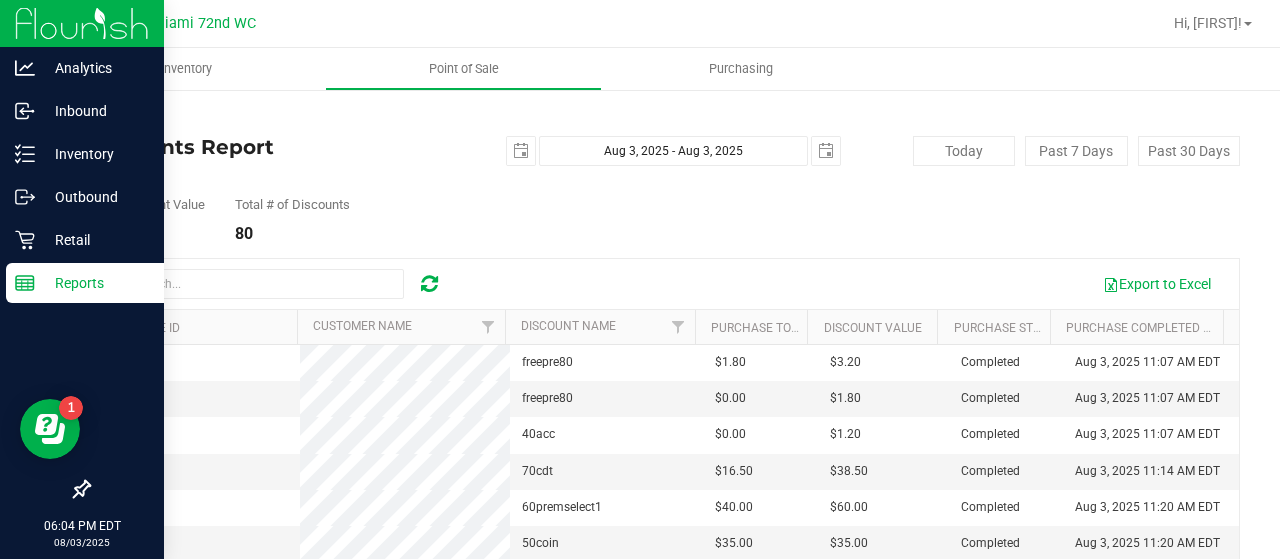 click on "Back
Discounts Report
[YEAR]-[MONTH]-[DAY]
[MONTH] 3, [YEAR] - [MONTH] 3, [YEAR]
[YEAR]-[MONTH]-[DAY]
Today
Past 7 Days
Past 30 Days
Total Discount Value
[PRICE]
Total # of Discounts
[NUMBER]" at bounding box center [664, 427] 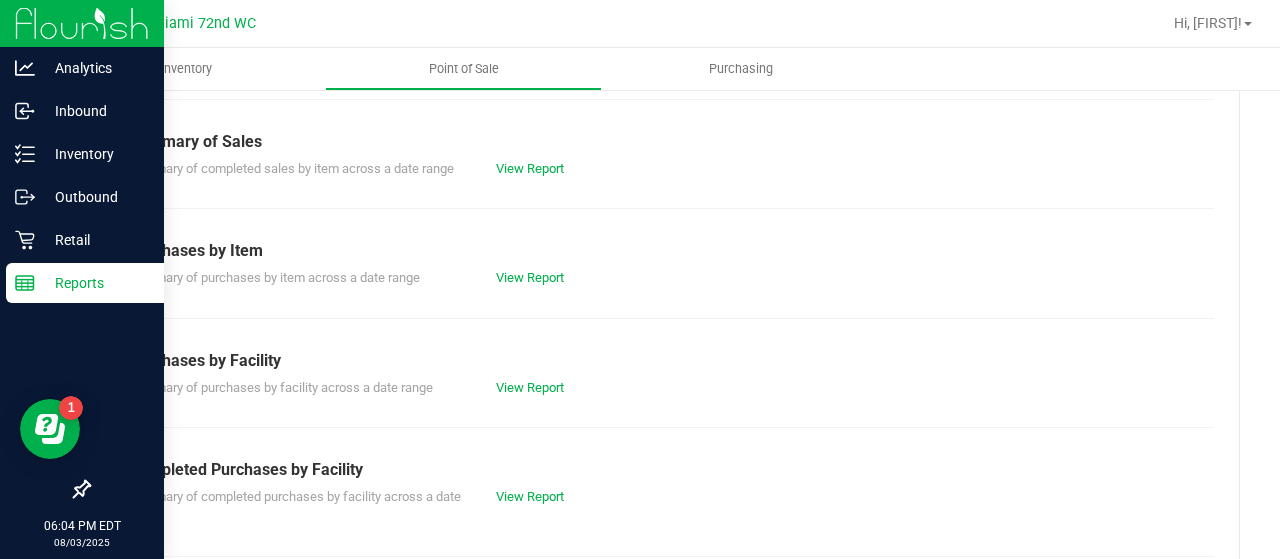 scroll, scrollTop: 250, scrollLeft: 0, axis: vertical 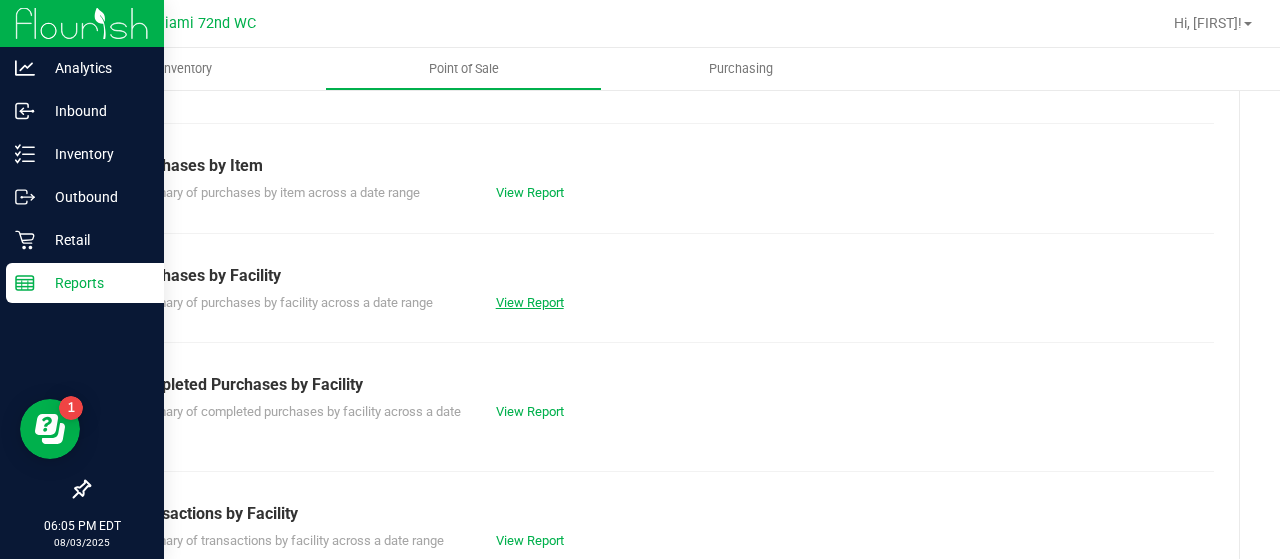 click on "View Report" at bounding box center [530, 302] 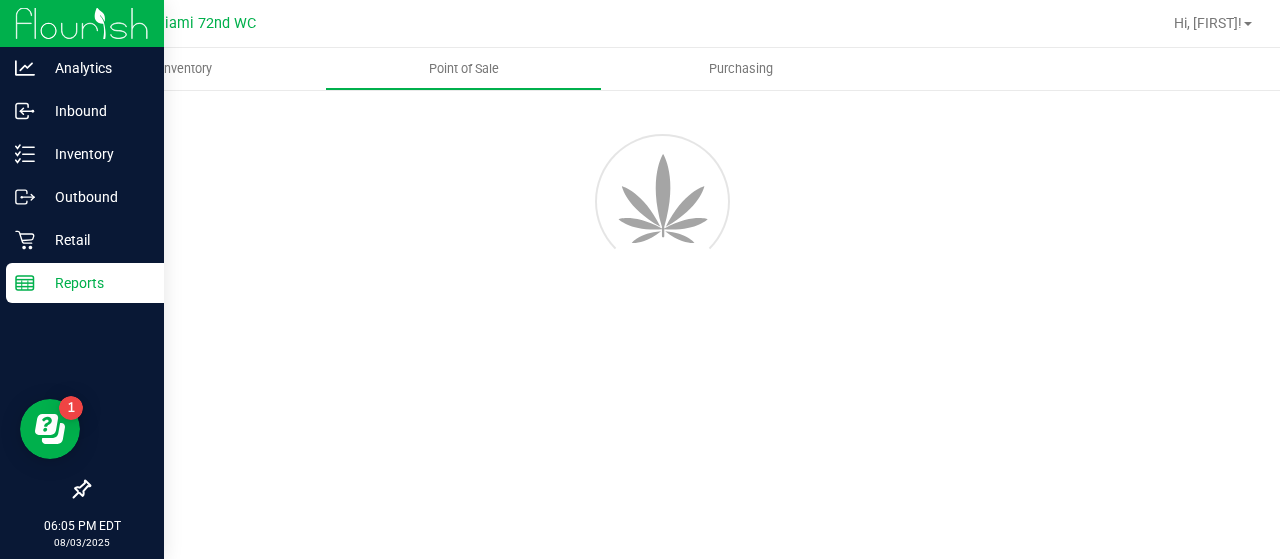 scroll, scrollTop: 0, scrollLeft: 0, axis: both 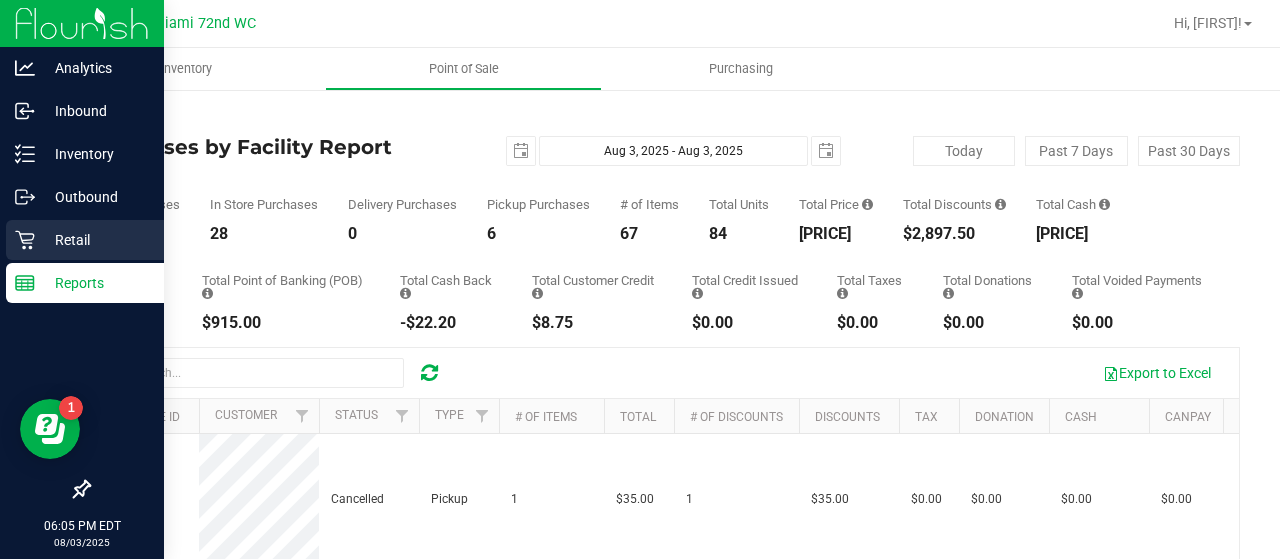 click on "Retail" at bounding box center [95, 240] 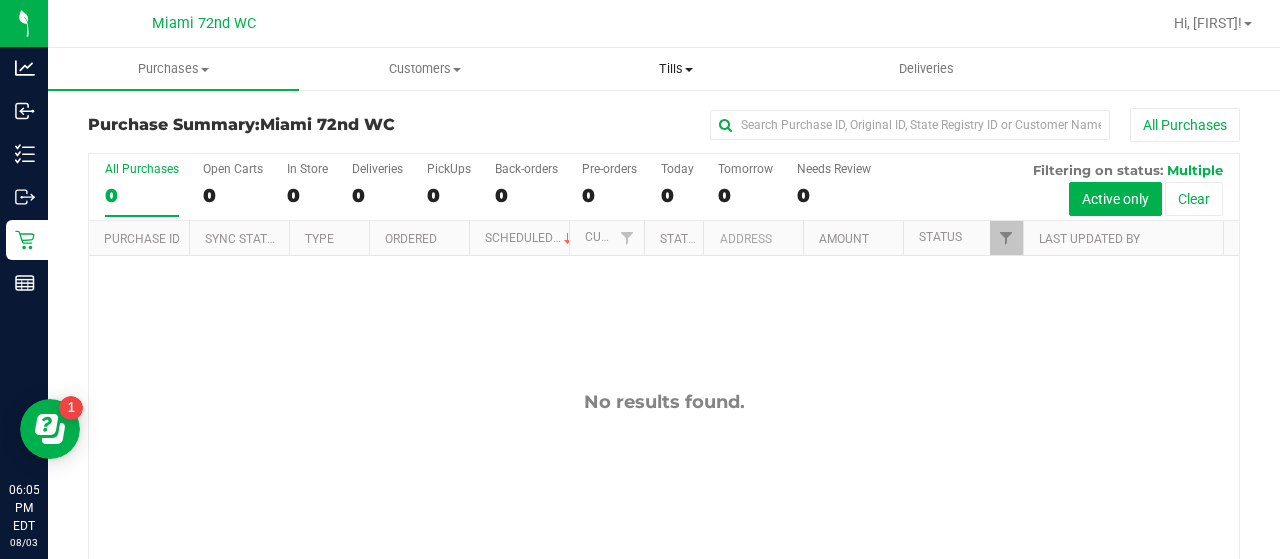click on "Tills" at bounding box center [675, 69] 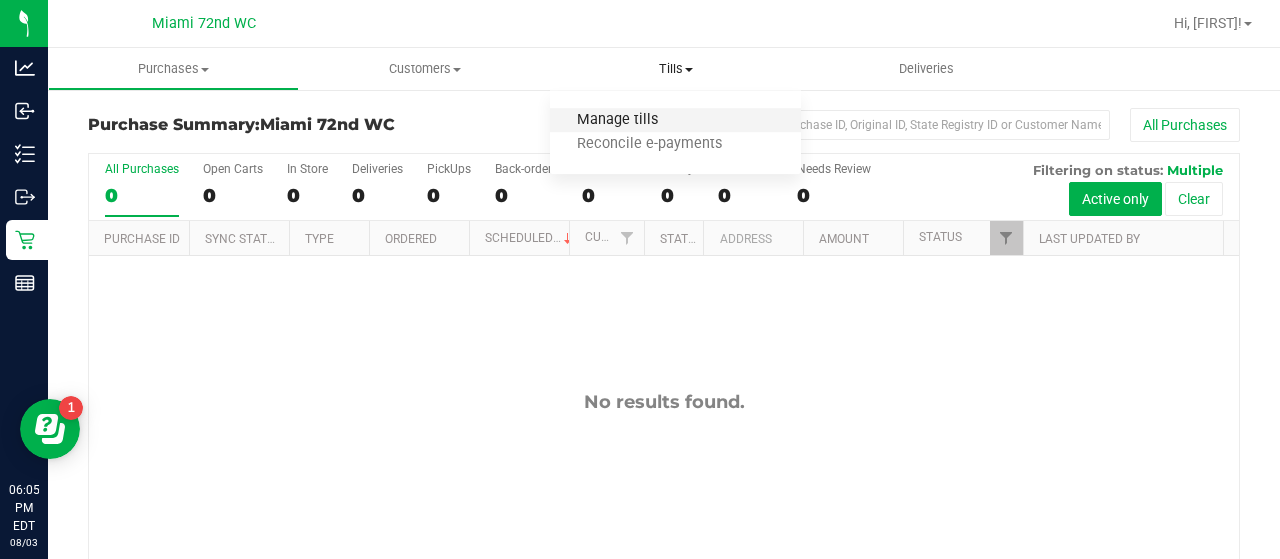 click on "Manage tills" at bounding box center (617, 120) 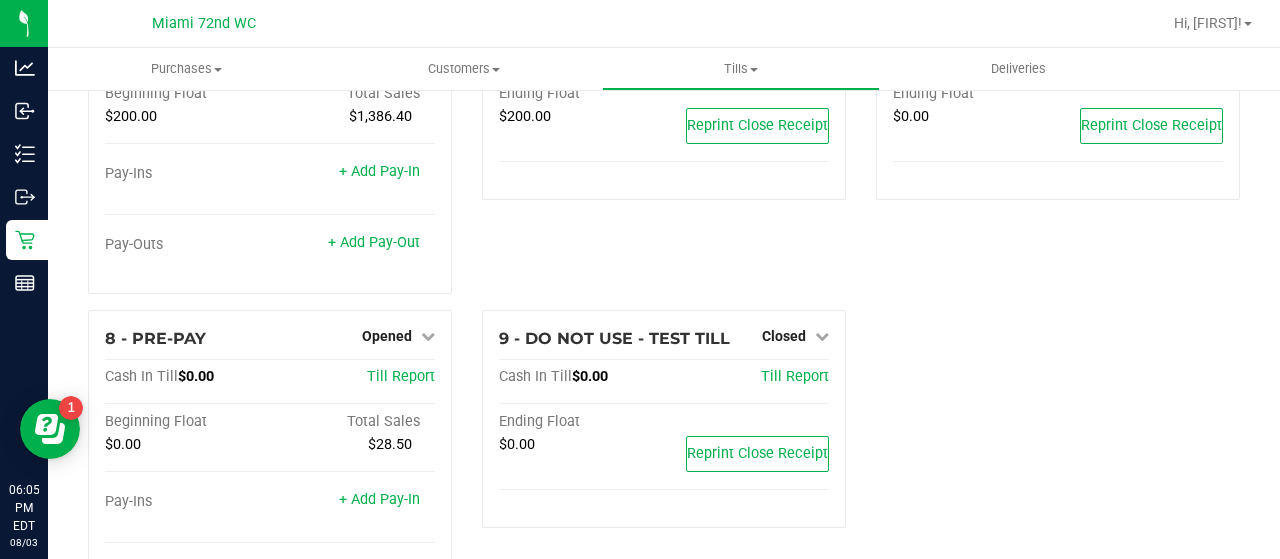scroll, scrollTop: 585, scrollLeft: 0, axis: vertical 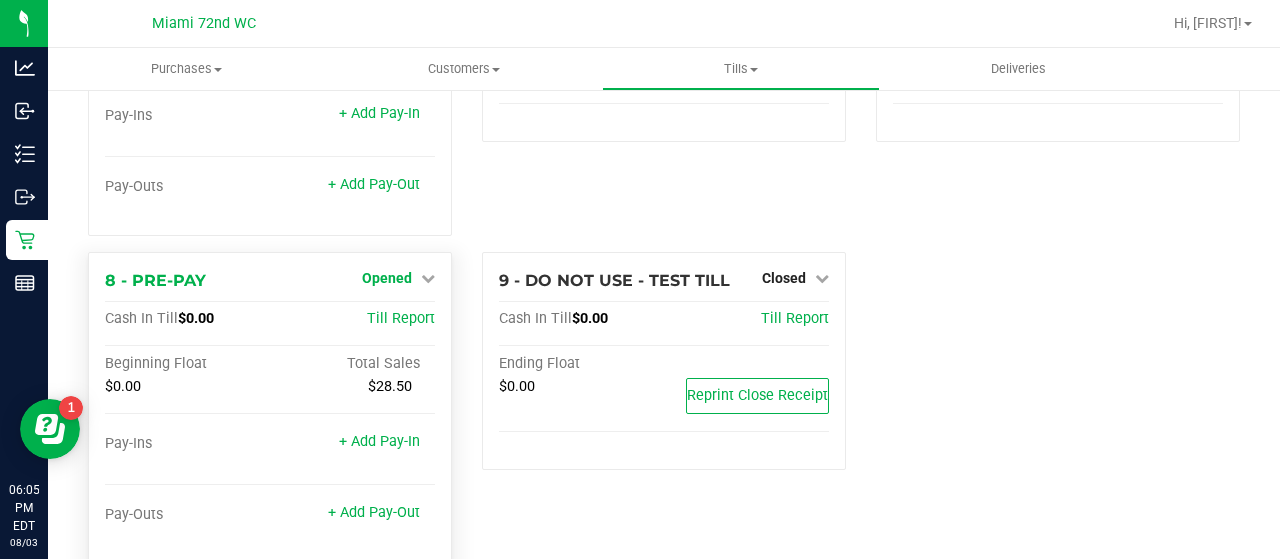 click on "Opened" at bounding box center (387, 278) 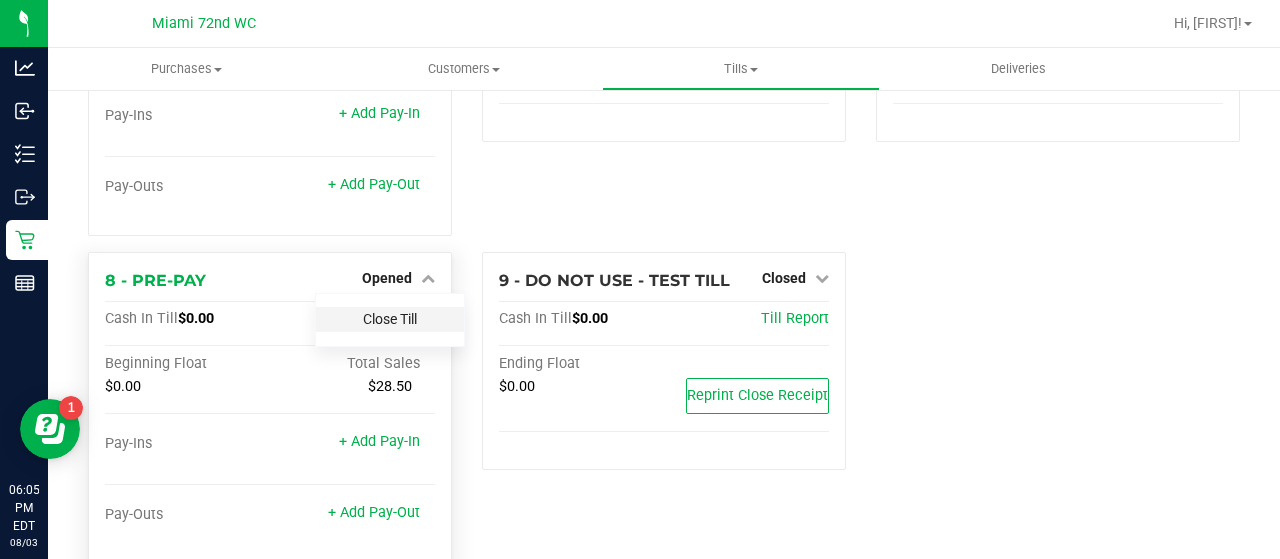 click on "Close Till" at bounding box center [390, 319] 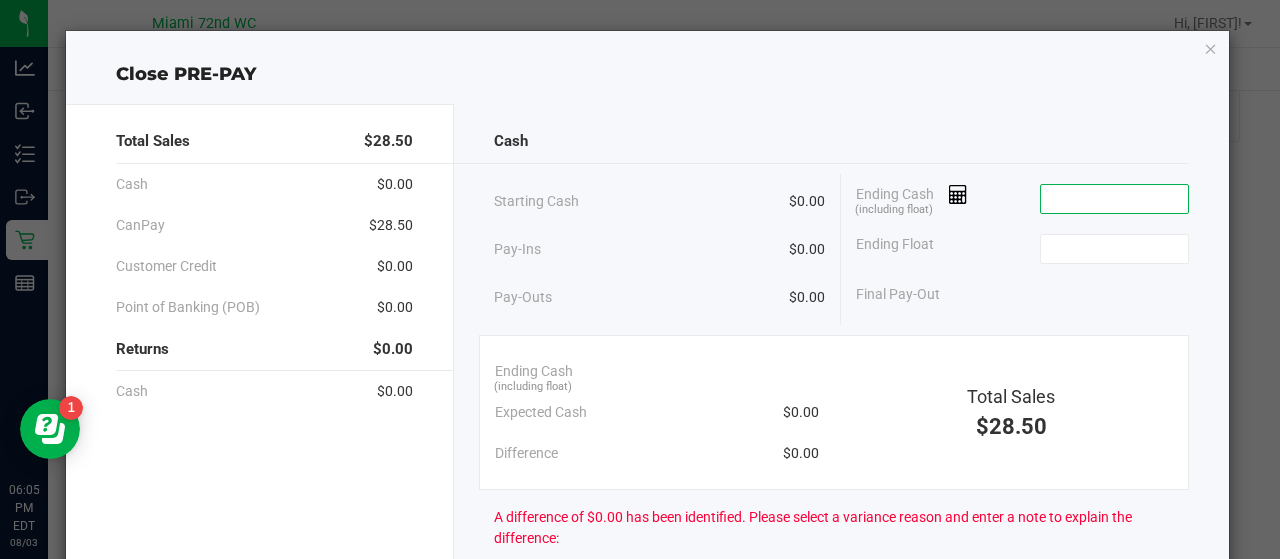 click at bounding box center [1114, 199] 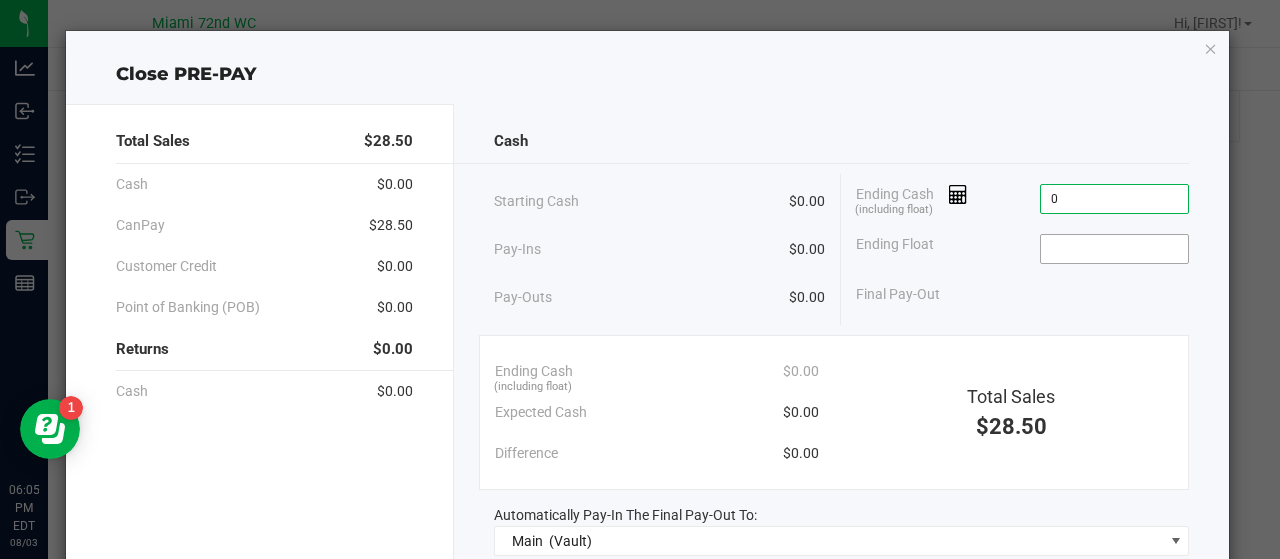 type on "$0.00" 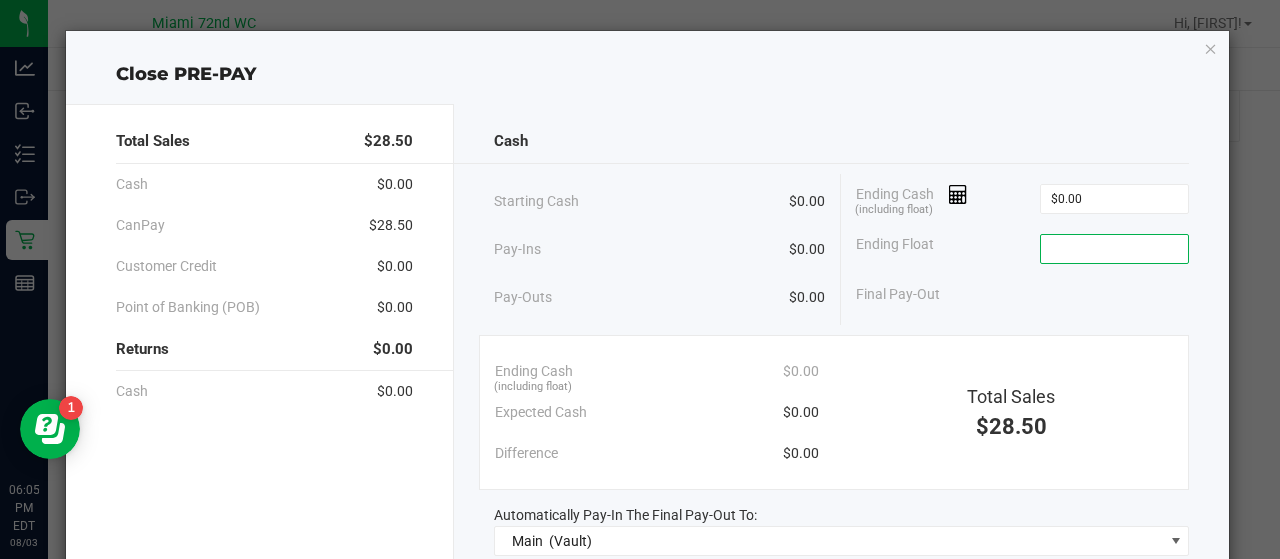 click at bounding box center [1114, 249] 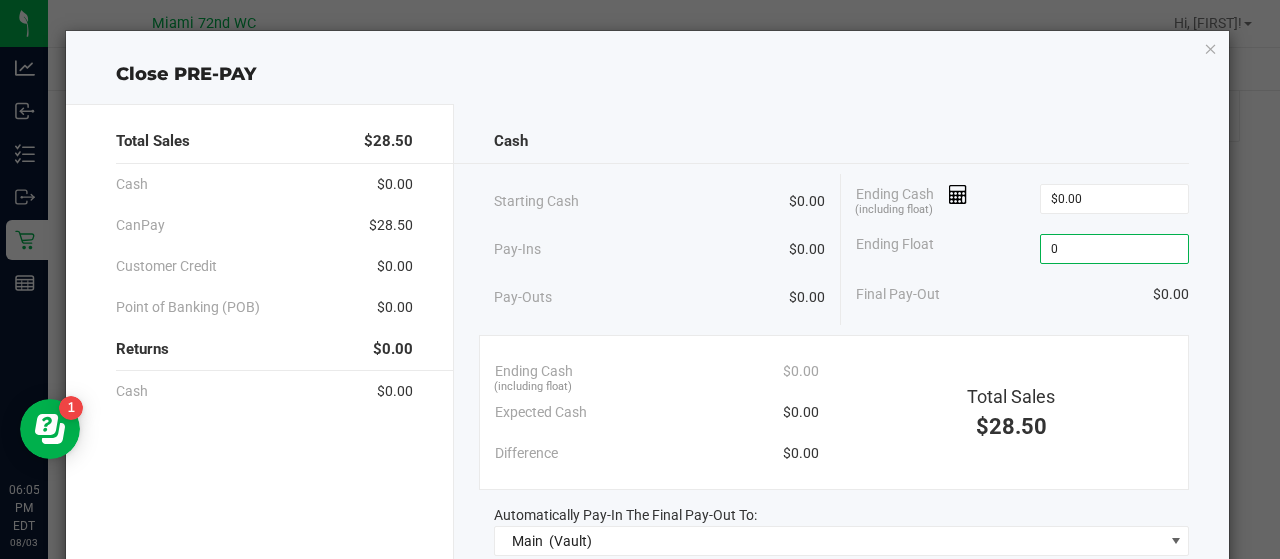 type on "$0.00" 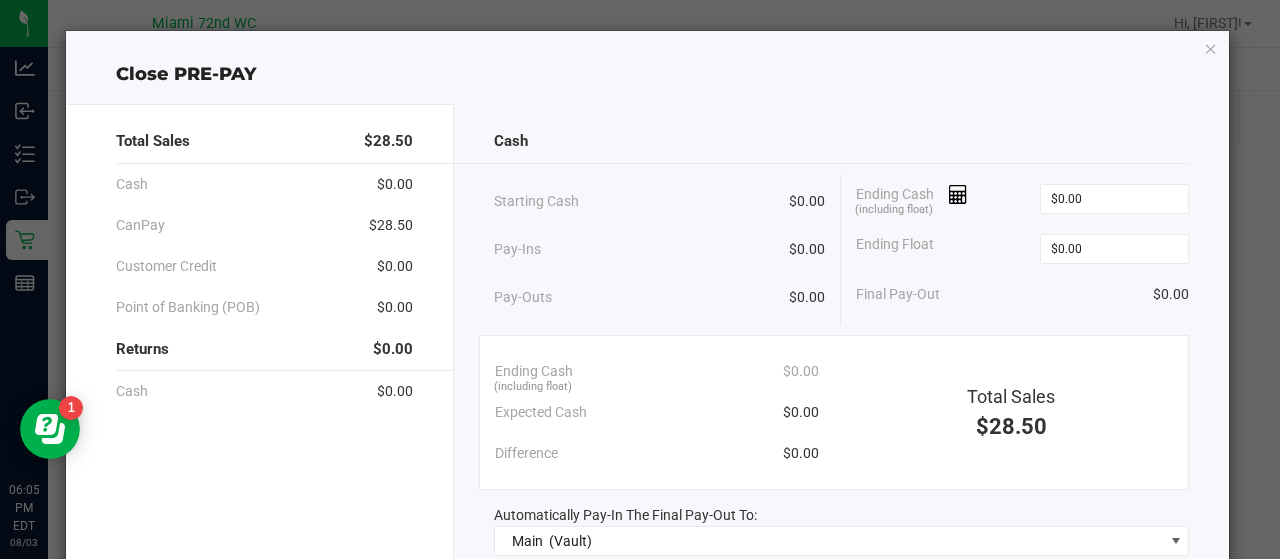 click on "Final Pay-Out   $0.00" 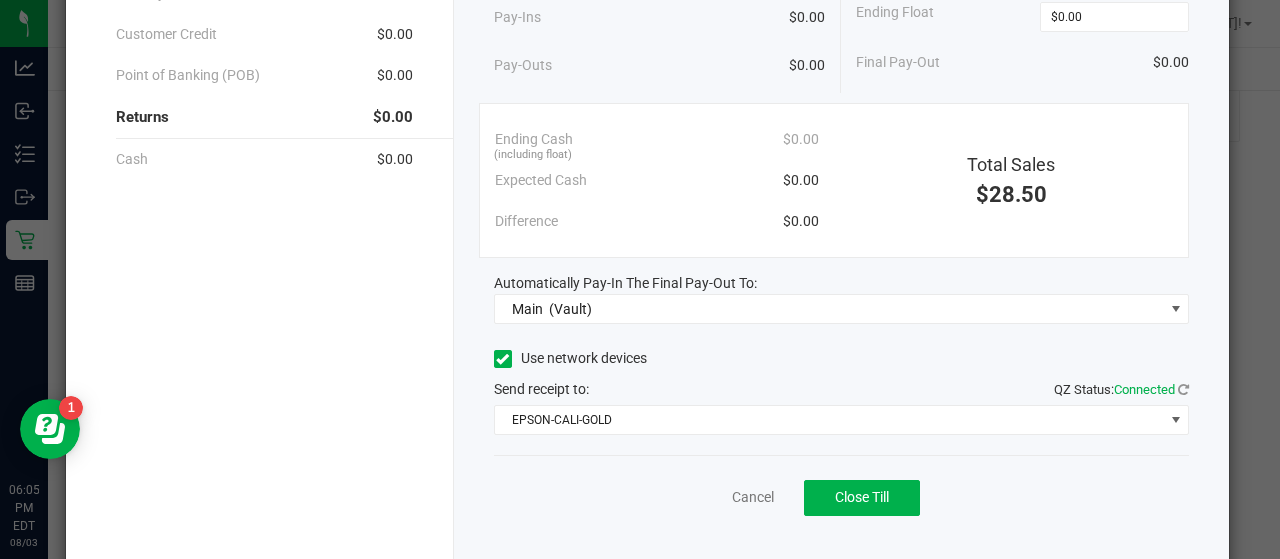 scroll, scrollTop: 266, scrollLeft: 0, axis: vertical 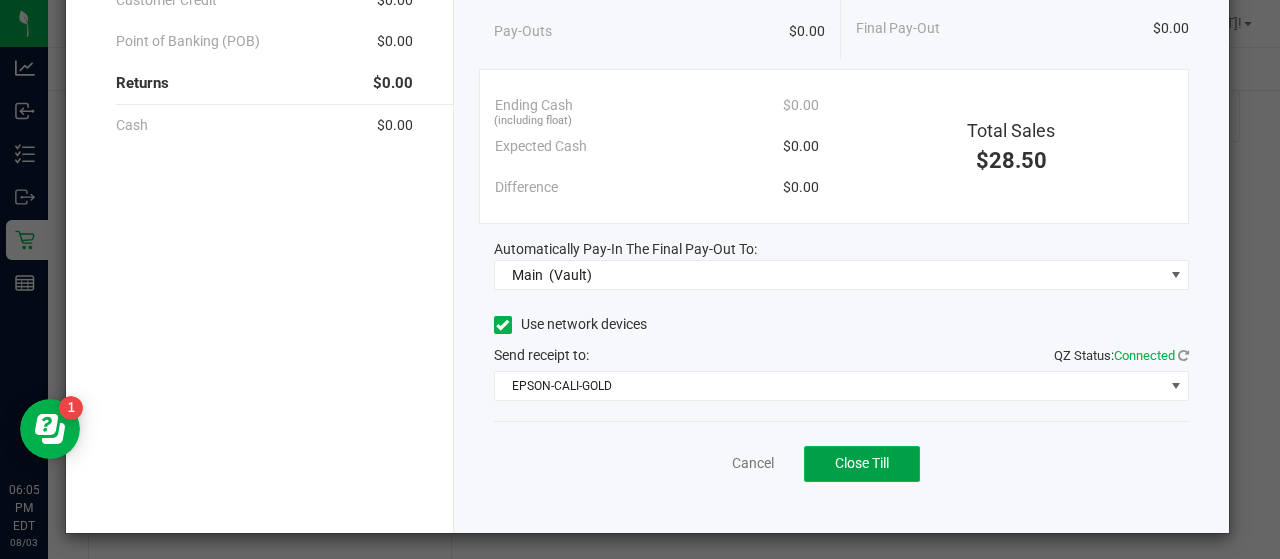 click on "Close Till" 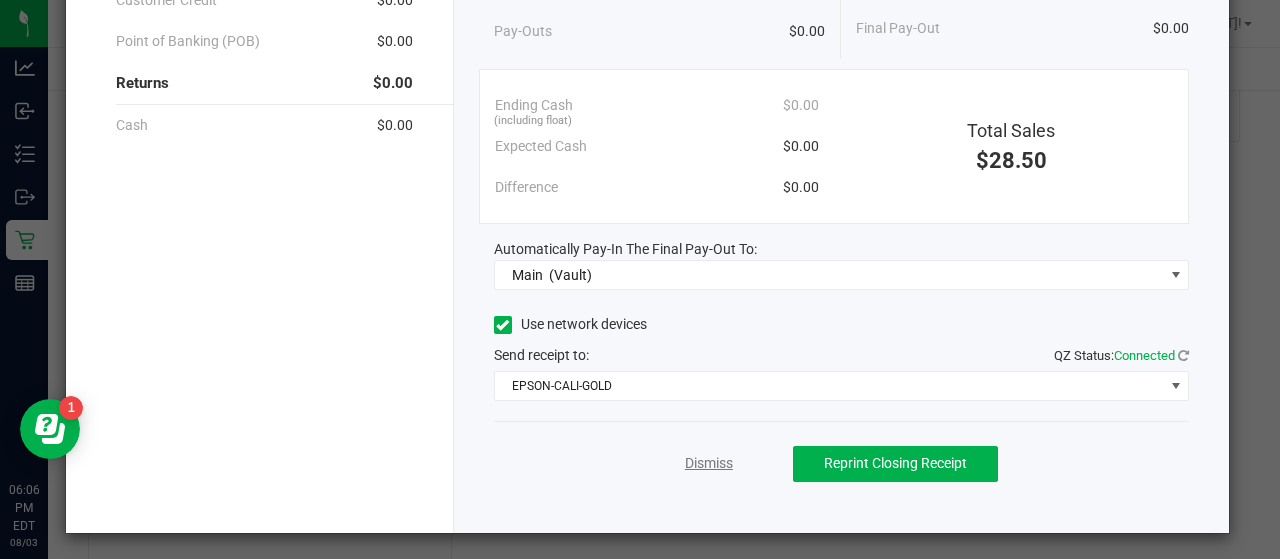 click on "Dismiss" 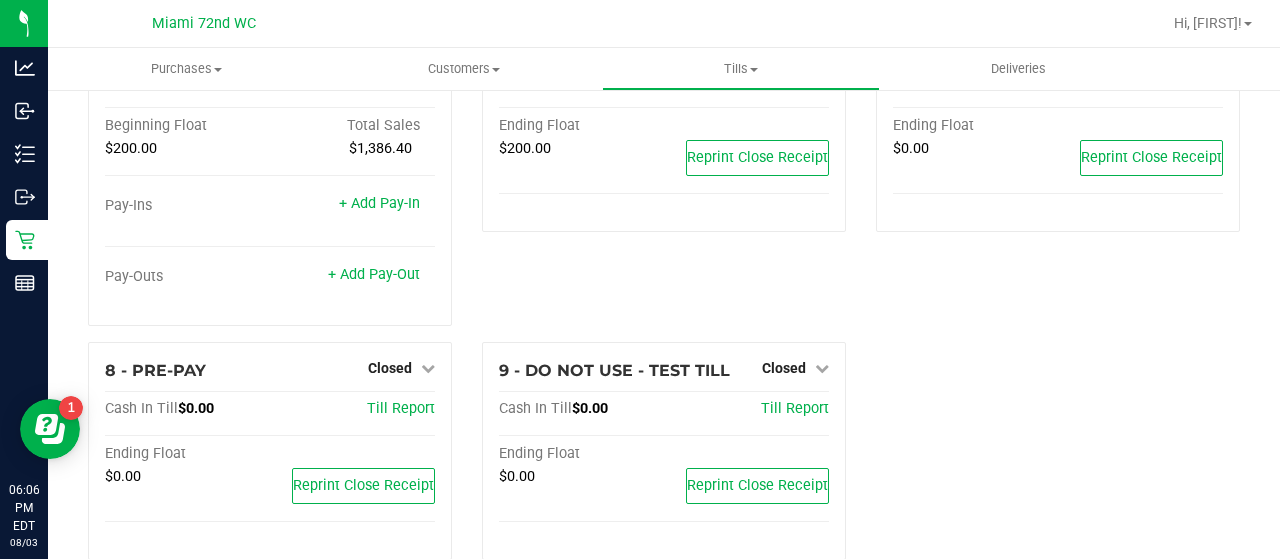 click on "[NUMBER] - DELIVERY TILL [NUMBER]  Closed  Open Till   Cash In Till   $[PRICE]   Till Report   Ending Float   $[PRICE]       Reprint Close Receipt" at bounding box center [1058, 178] 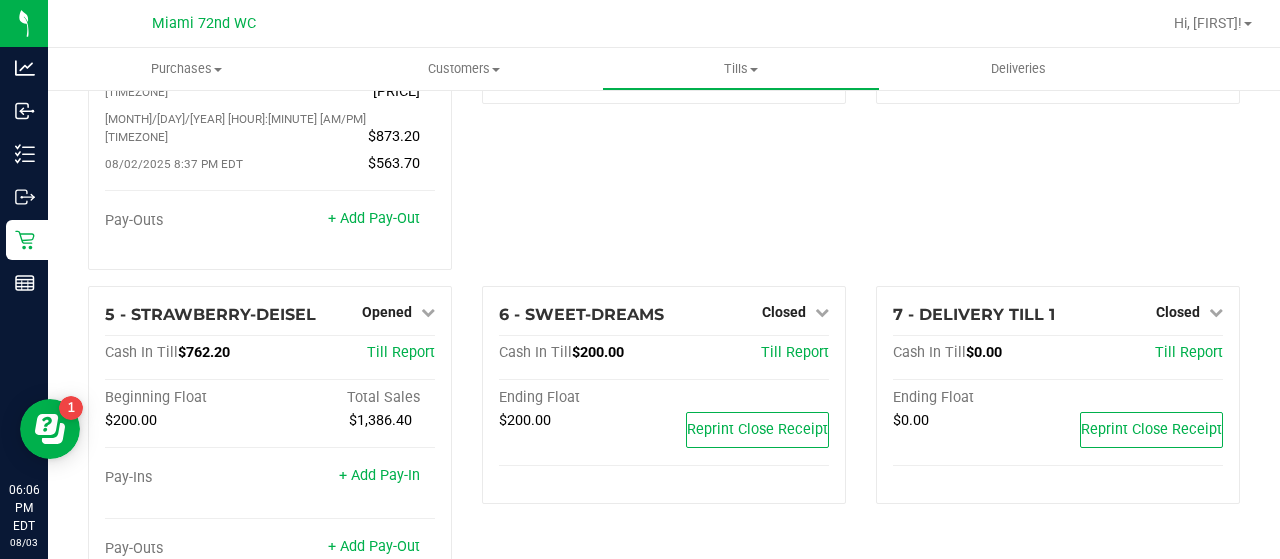 scroll, scrollTop: 205, scrollLeft: 0, axis: vertical 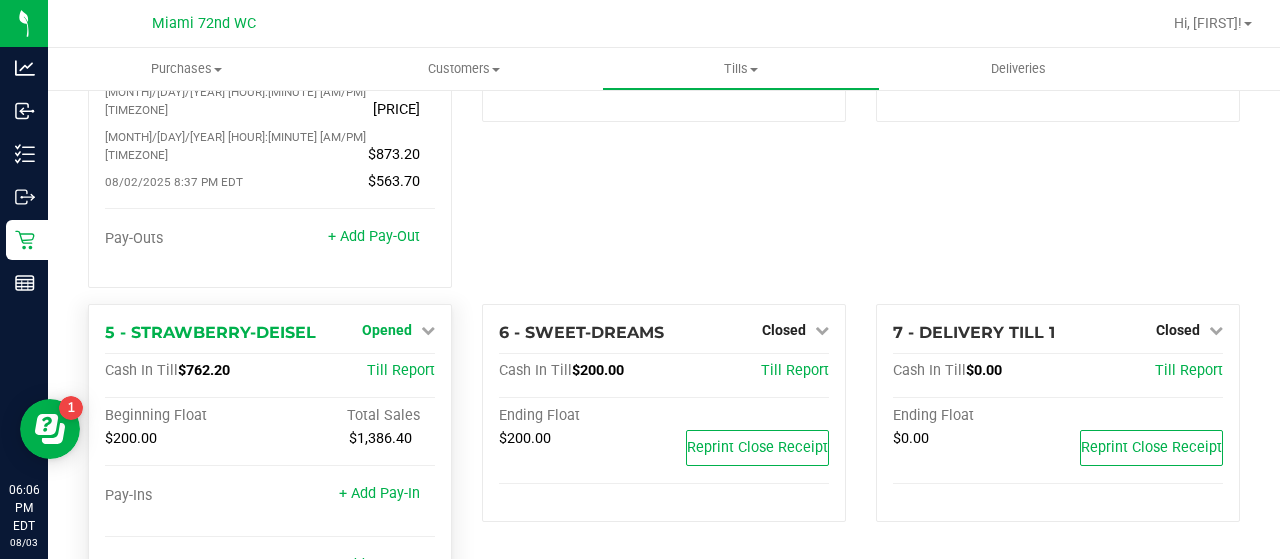 click on "Opened" at bounding box center (387, 330) 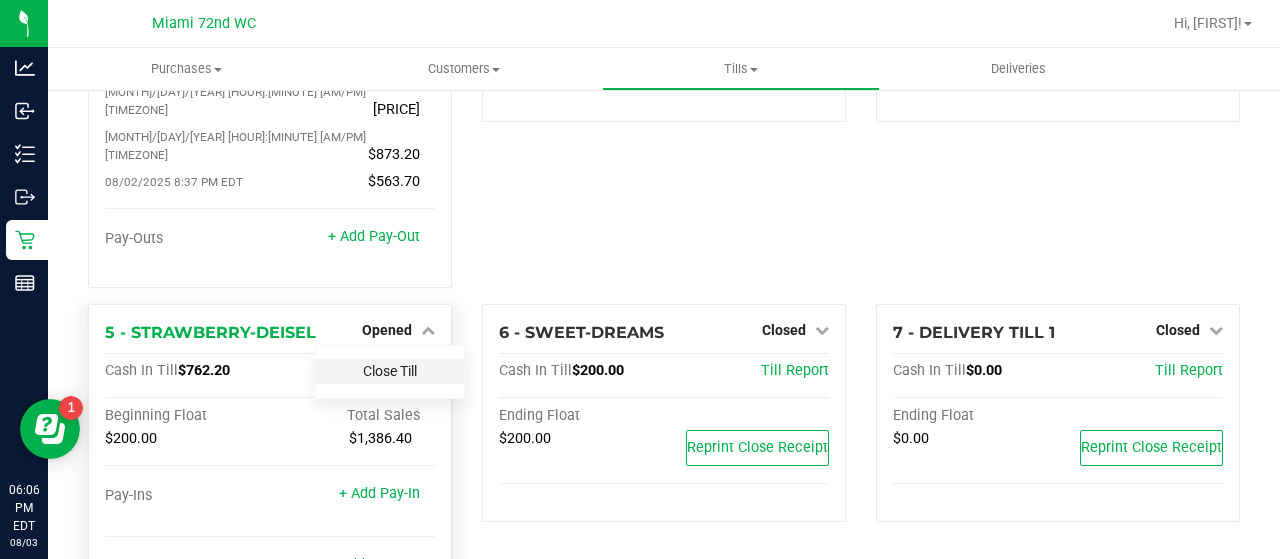click on "Close Till" at bounding box center [390, 371] 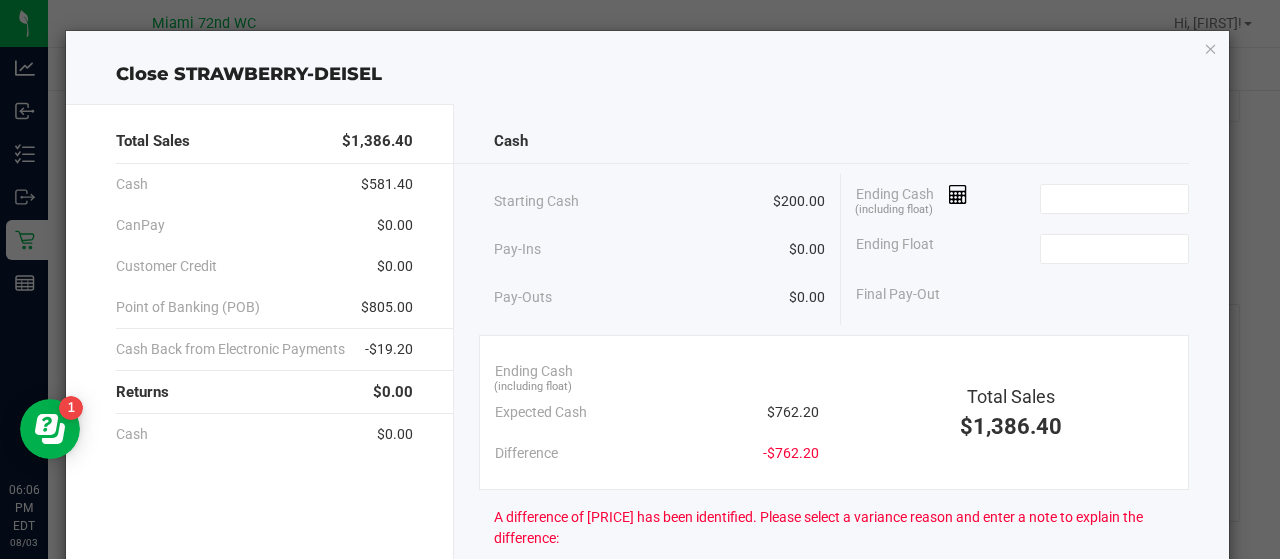 click on "Cash" 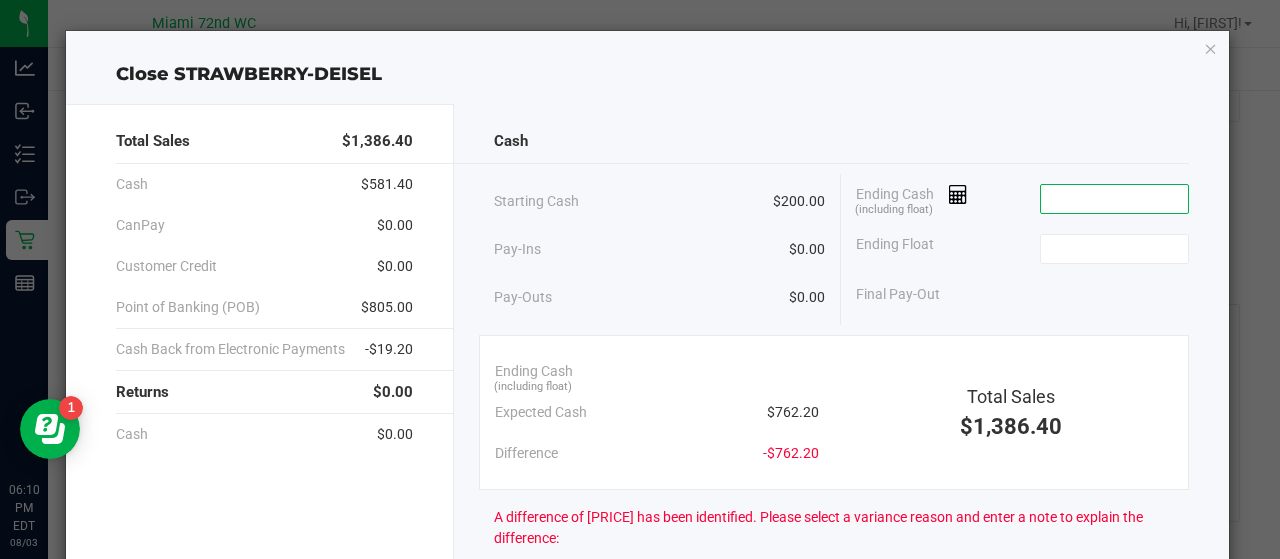 click at bounding box center (1114, 199) 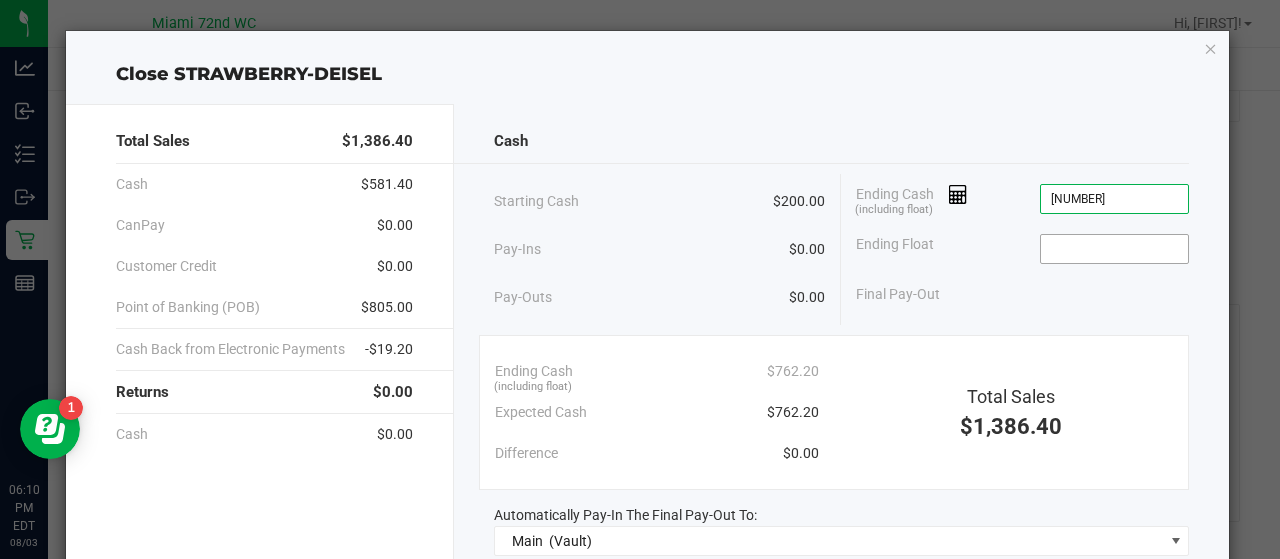 type on "$762.20" 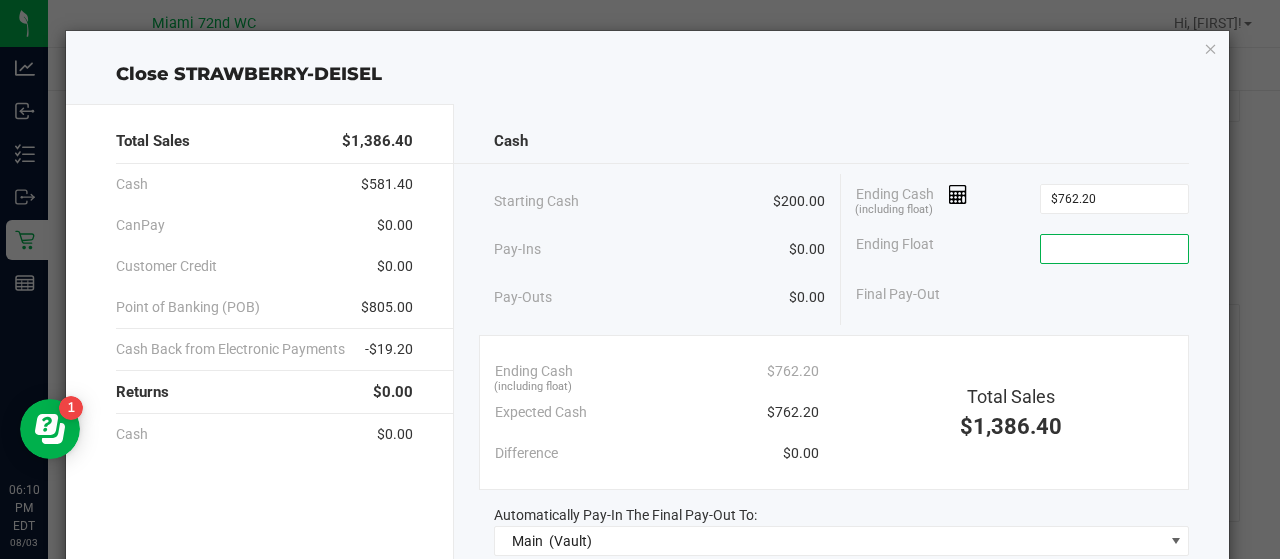 click at bounding box center (1114, 249) 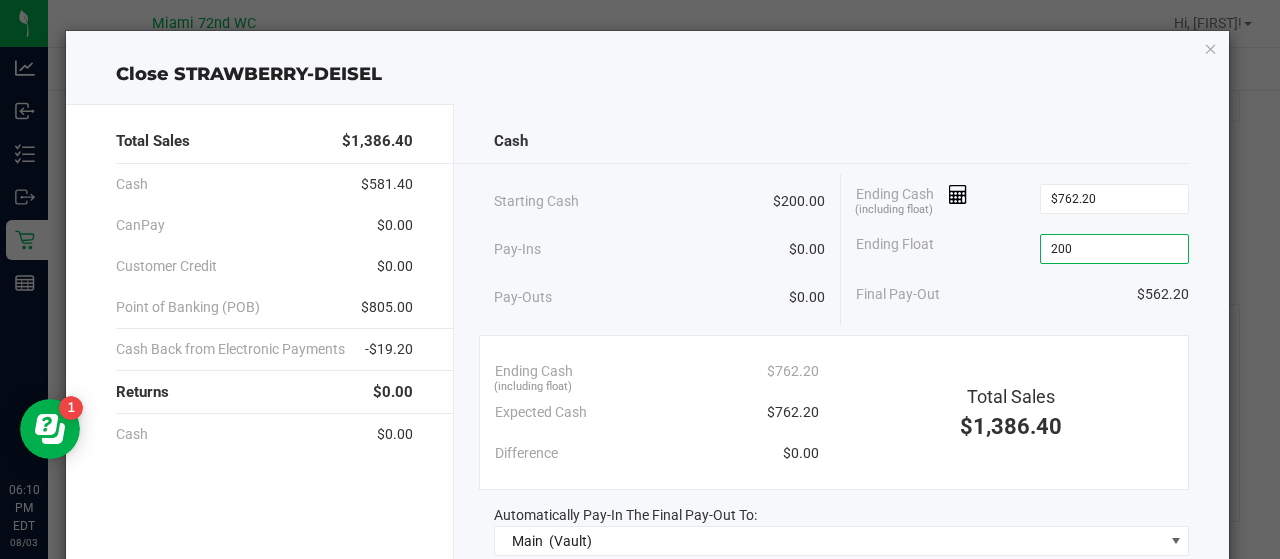 type on "$200.00" 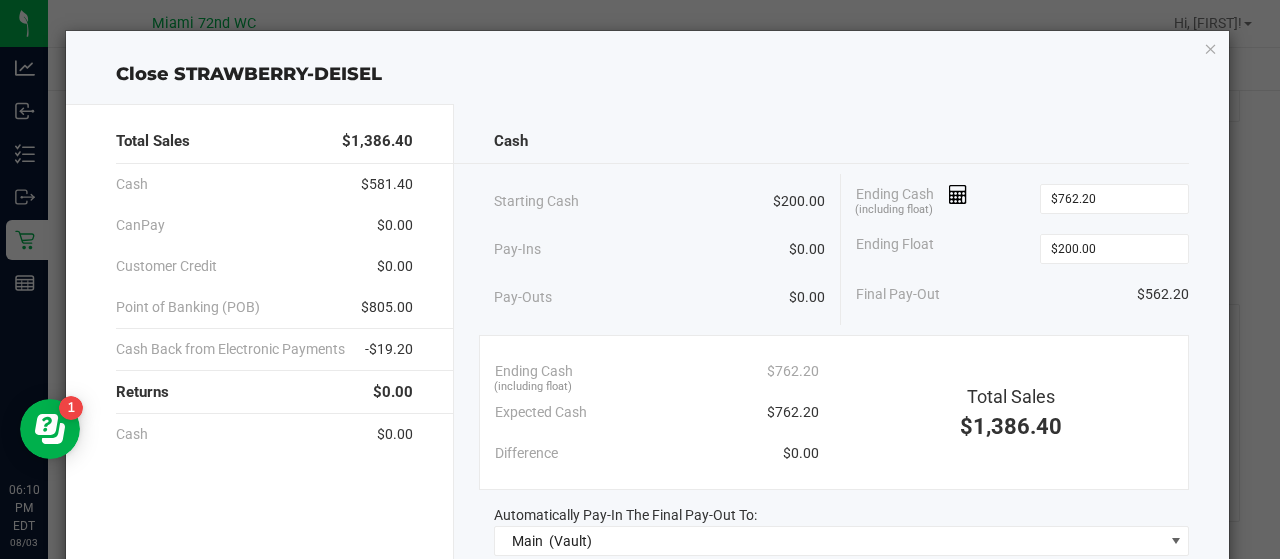click on "Final Pay-Out   $[PRICE]" 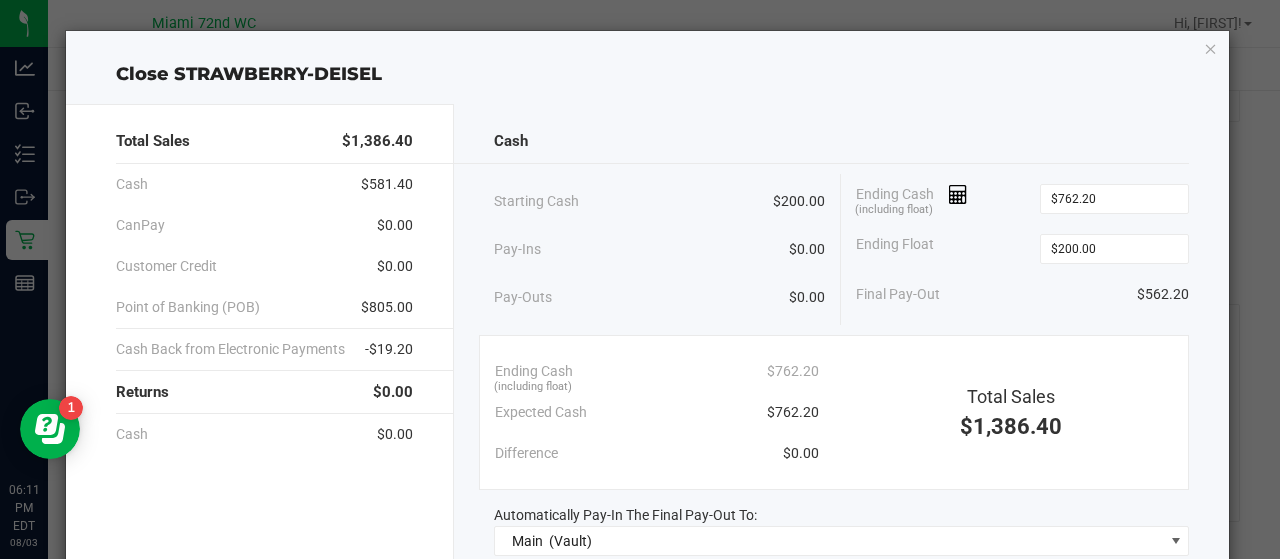 click on "Final Pay-Out   $[PRICE]" 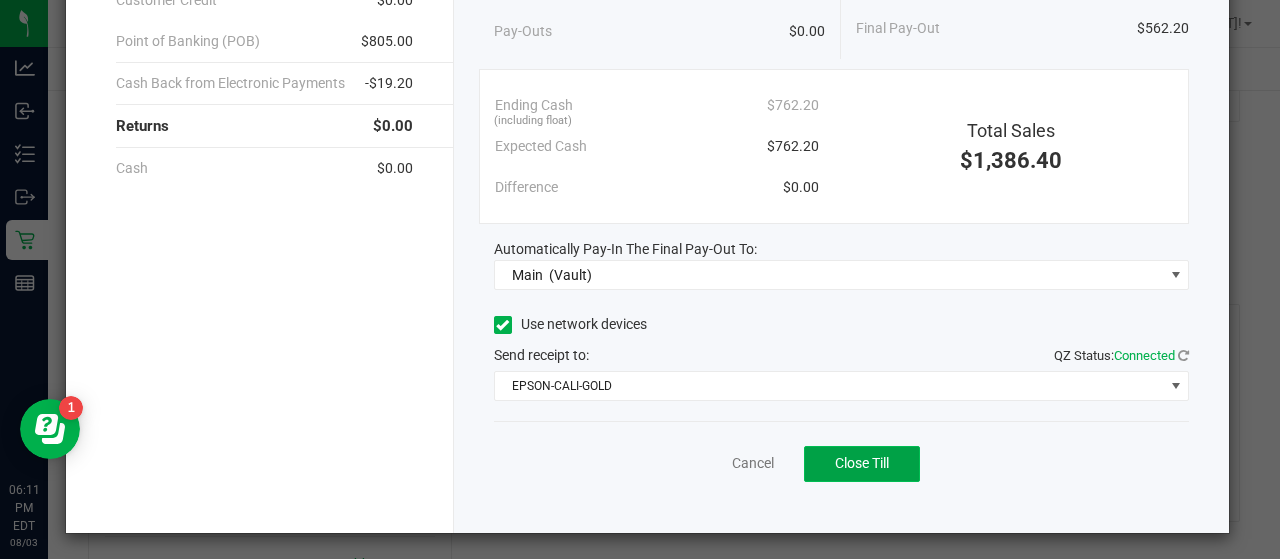 click on "Close Till" 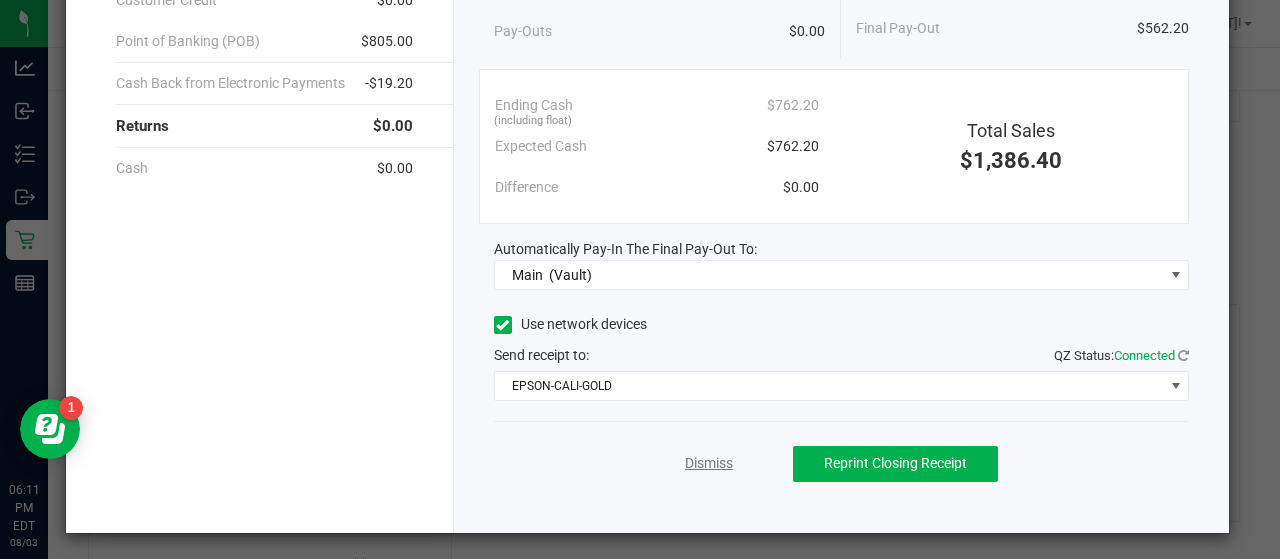 click on "Dismiss" 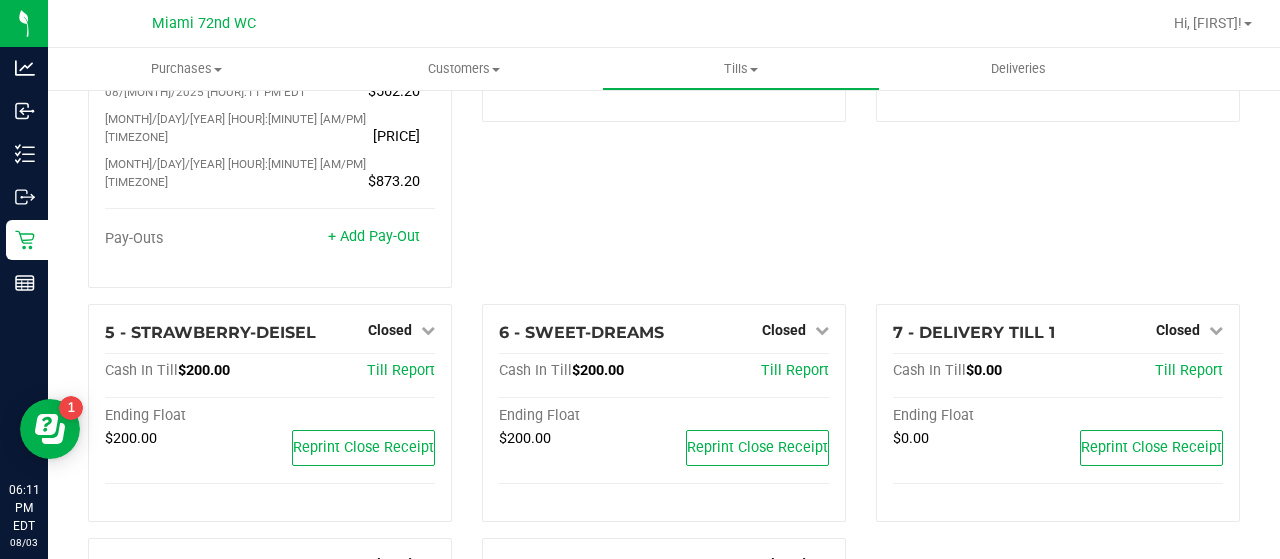 click on "3 - OG-SKUNK  Closed  Open Till   Cash In Till   $200.00   Till Report   Ending Float   $200.00       Reprint Close Receipt" at bounding box center [664, 103] 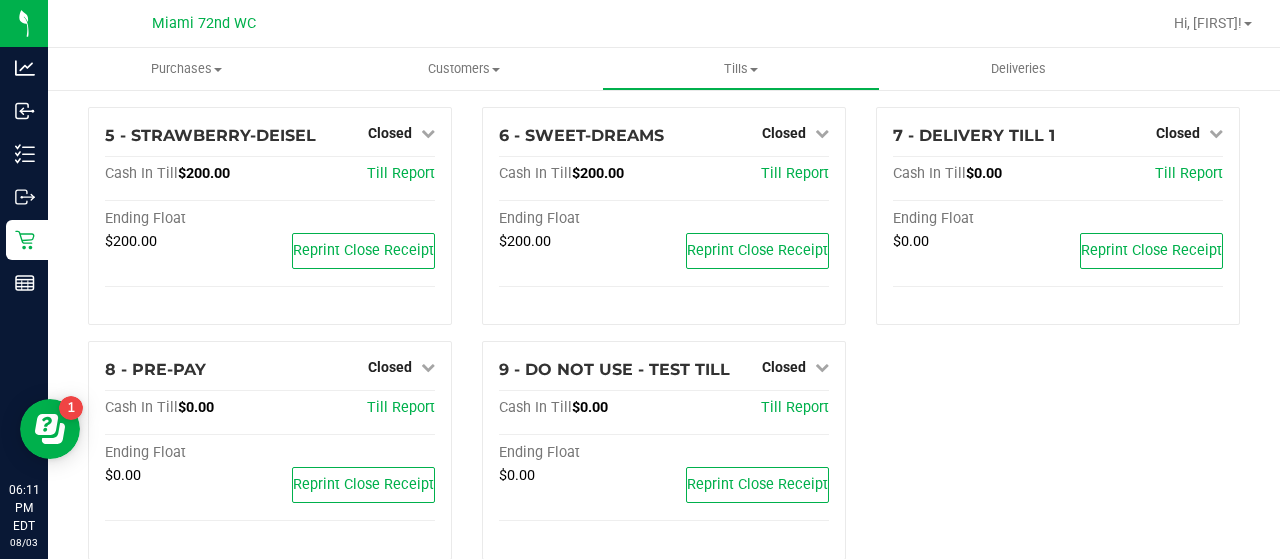 scroll, scrollTop: 0, scrollLeft: 0, axis: both 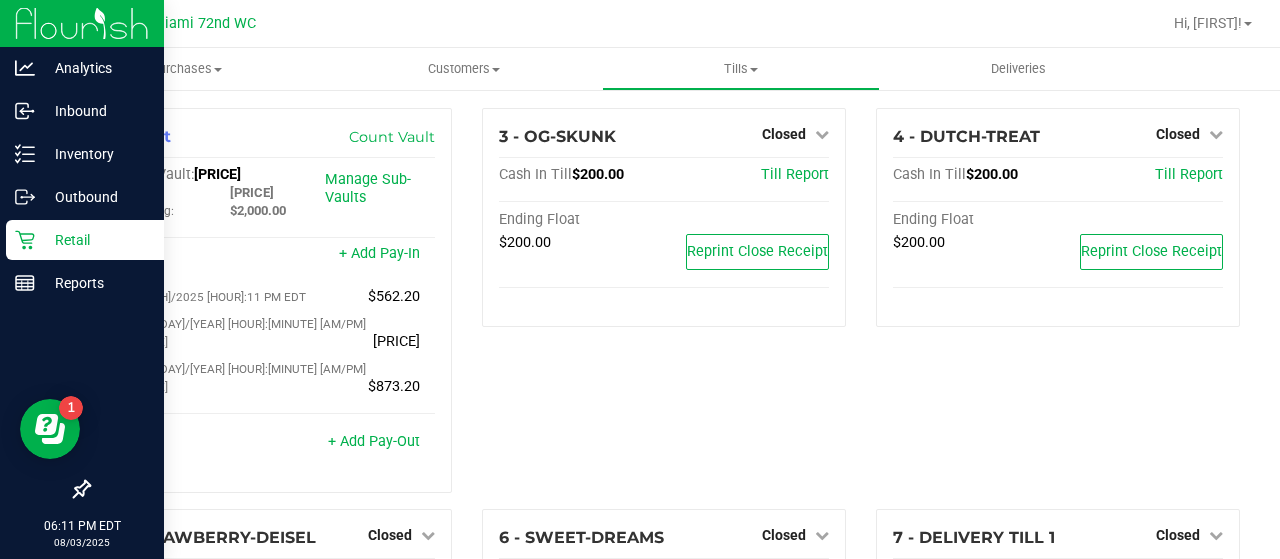 click 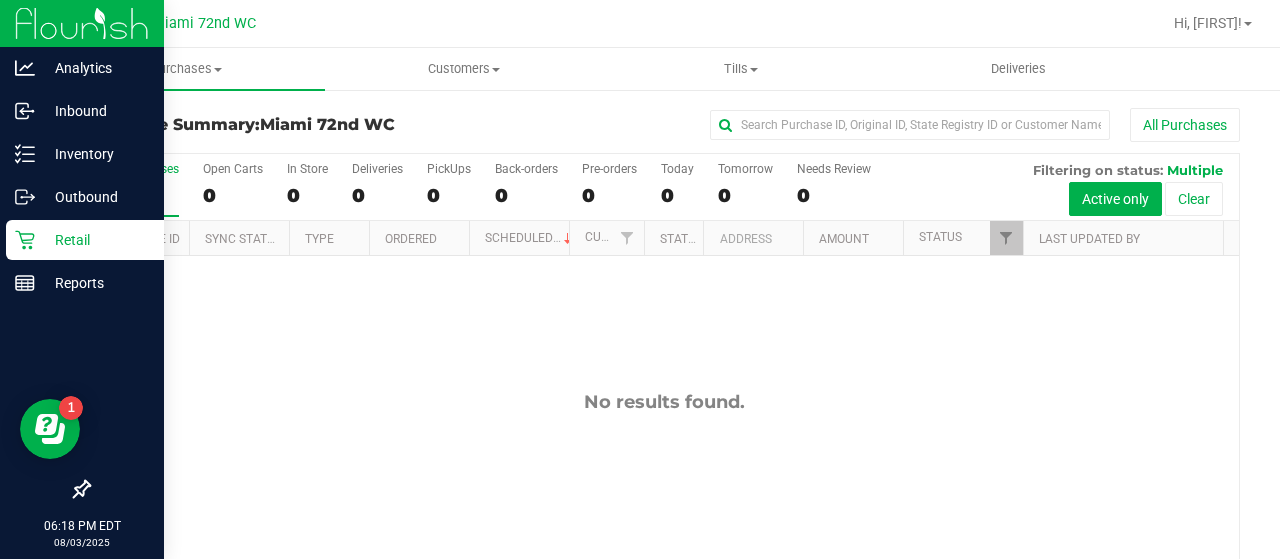 click on "Retail" at bounding box center (95, 240) 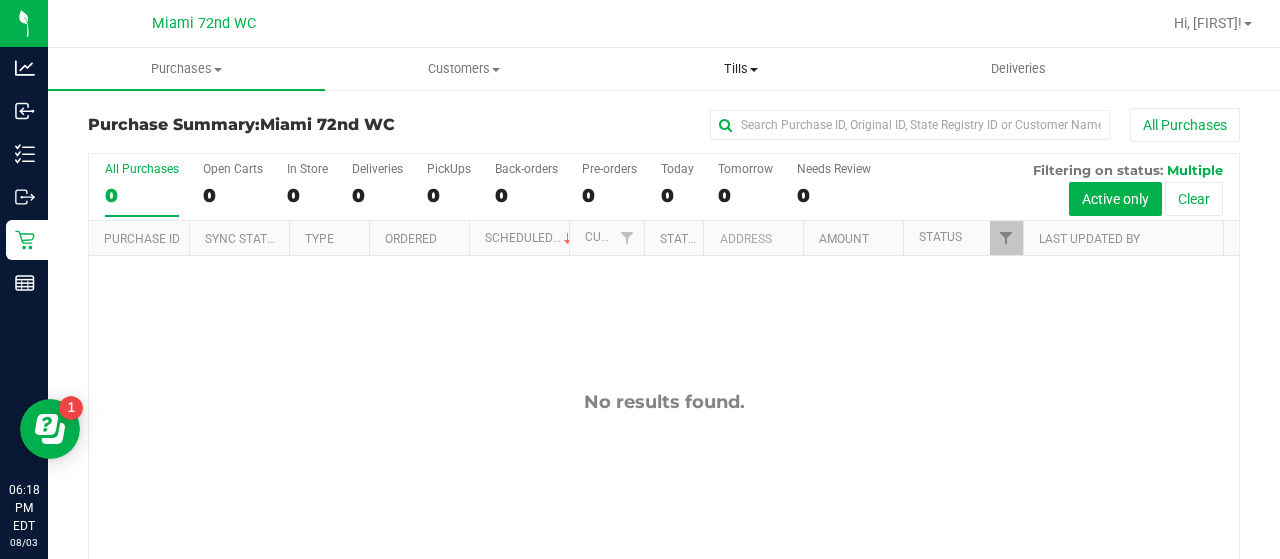click on "Tills
Manage tills
Reconcile e-payments" at bounding box center [740, 69] 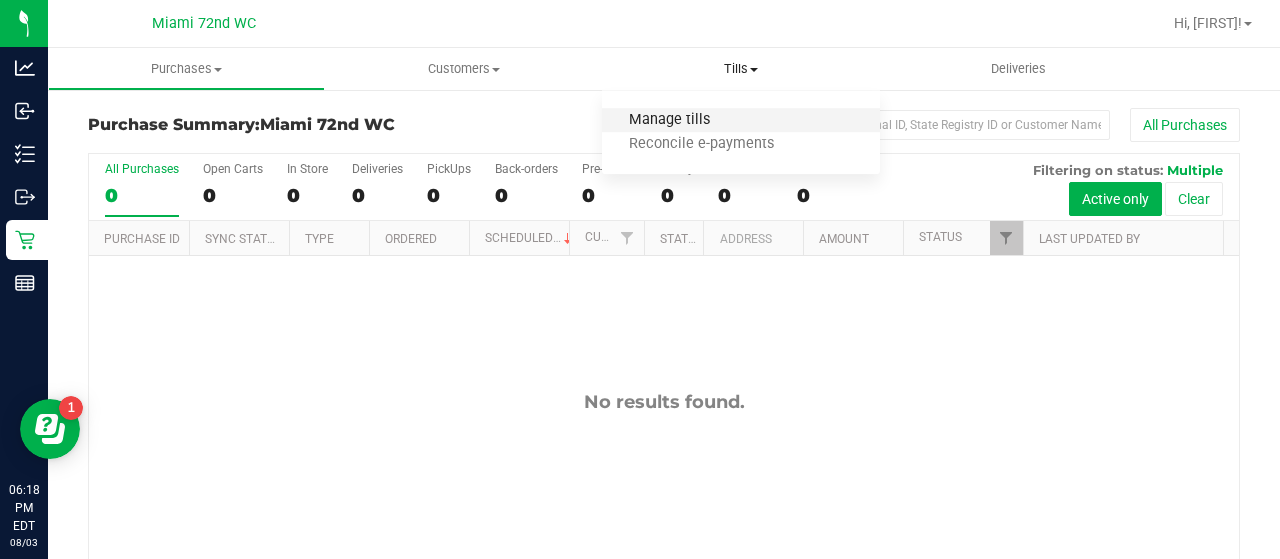 click on "Manage tills" at bounding box center (669, 120) 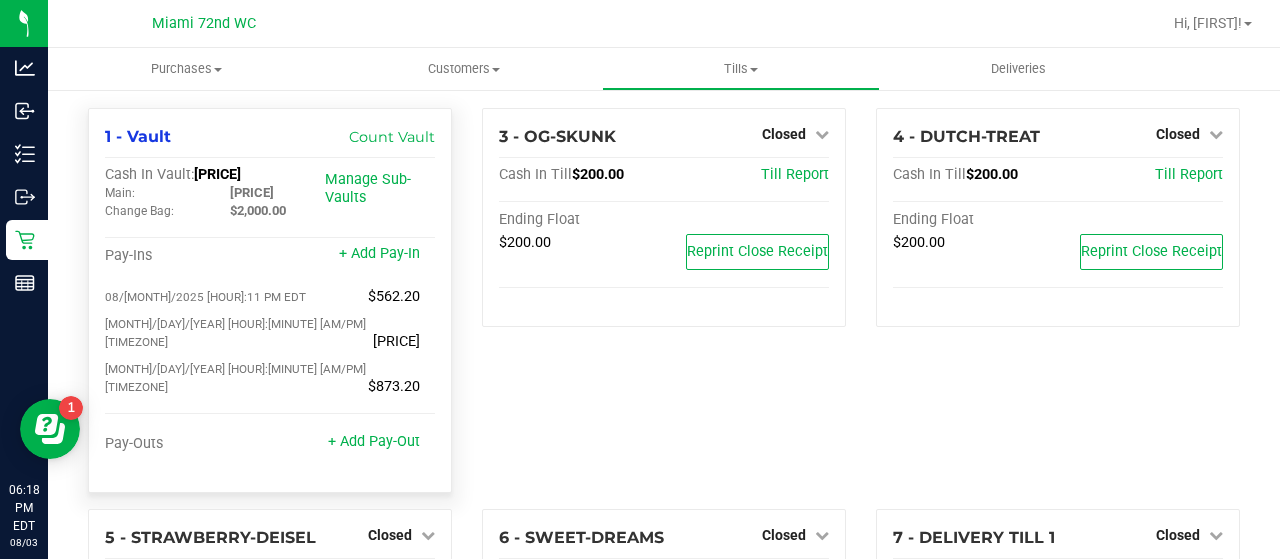 drag, startPoint x: 261, startPoint y: 173, endPoint x: 206, endPoint y: 175, distance: 55.03635 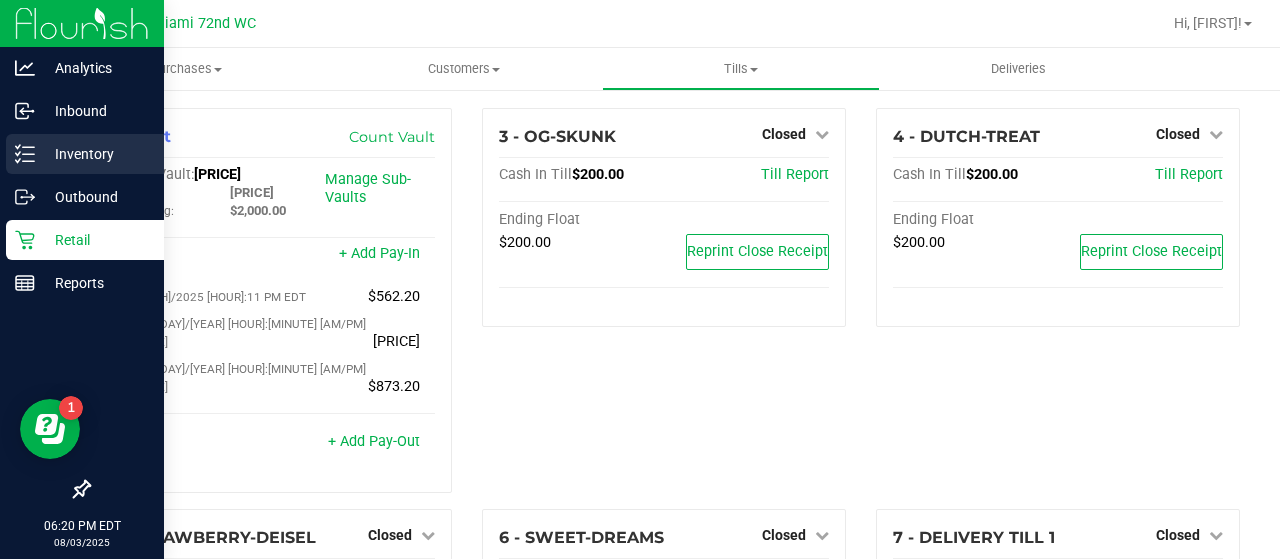 click 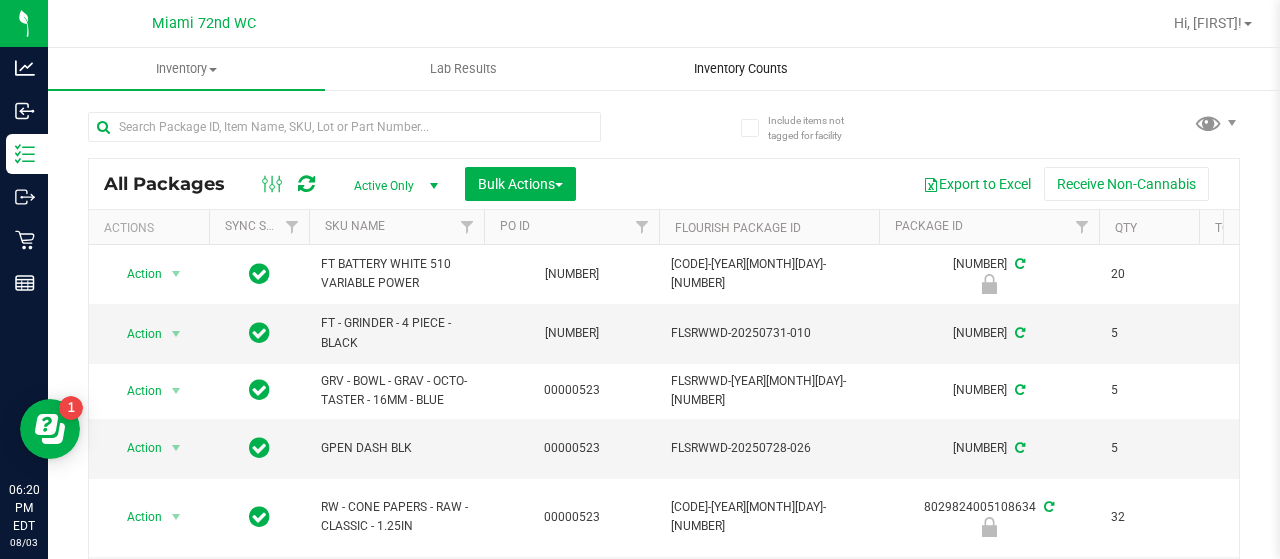 click on "Inventory Counts" at bounding box center (741, 69) 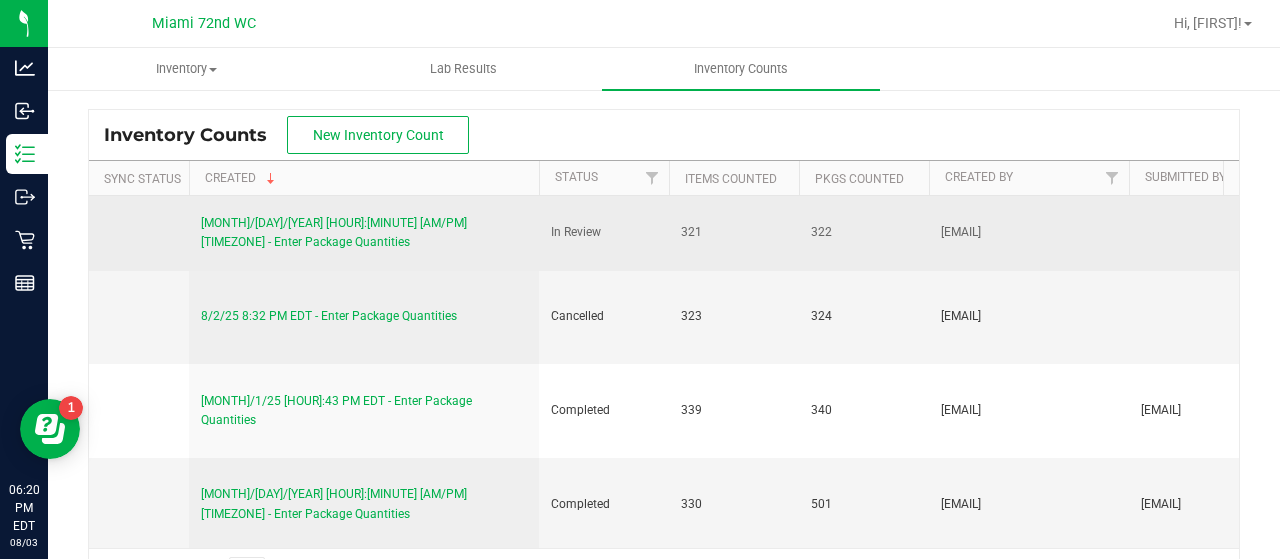 click on "[MONTH]/[DAY]/[YEAR] [HOUR]:[MINUTE] [AM/PM] [TIMEZONE] - Enter Package Quantities" at bounding box center [334, 232] 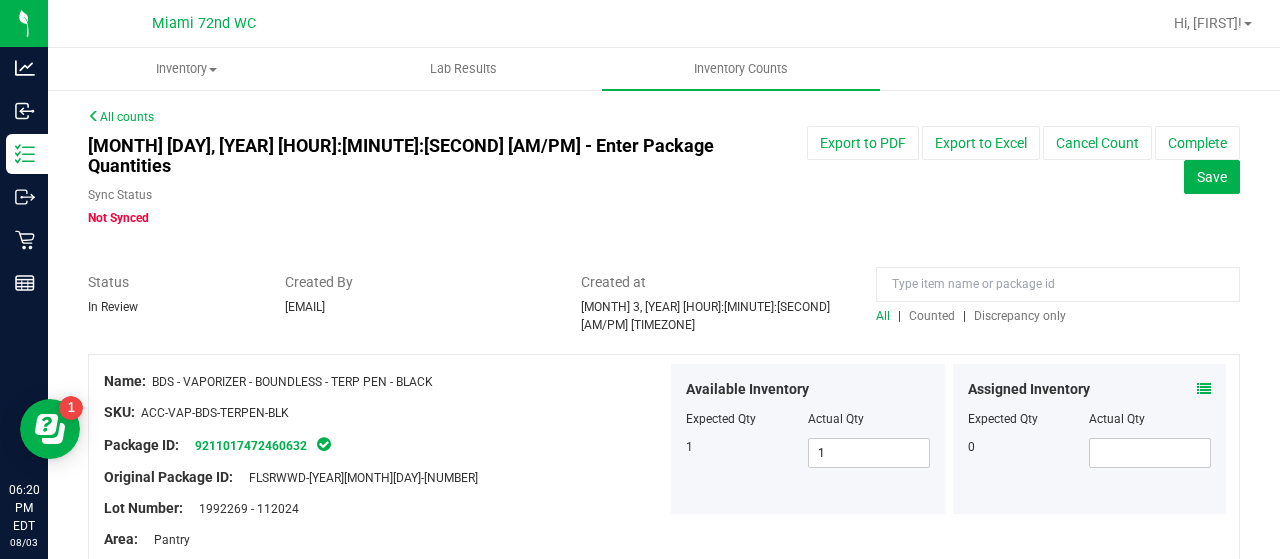 click on "Discrepancy only" at bounding box center [1020, 316] 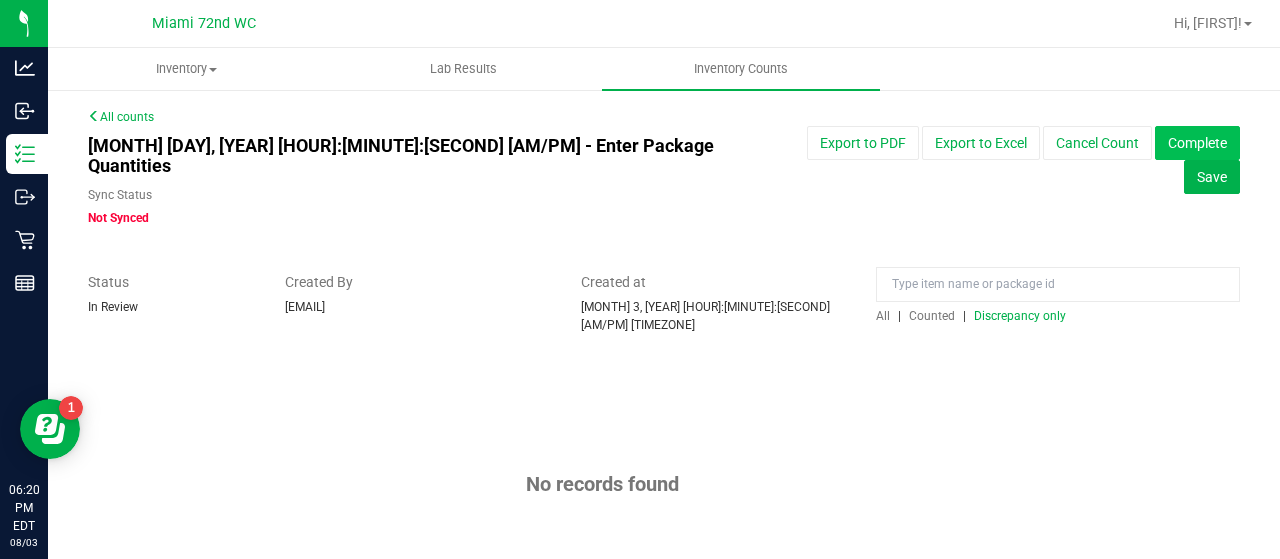 click on "Complete" at bounding box center (1197, 143) 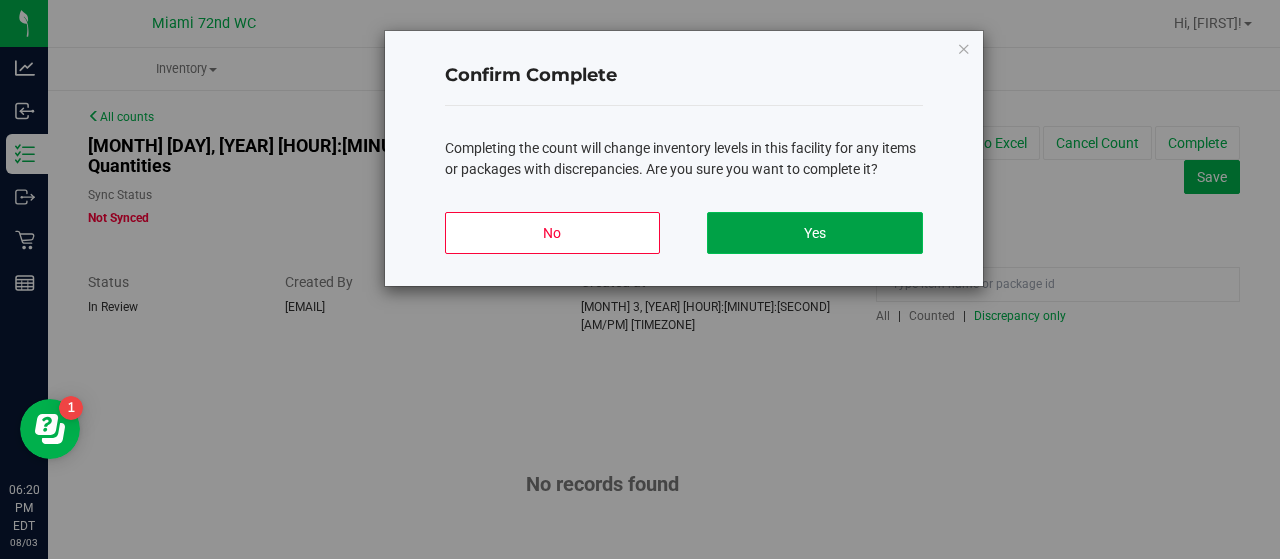 click on "Yes" at bounding box center [814, 233] 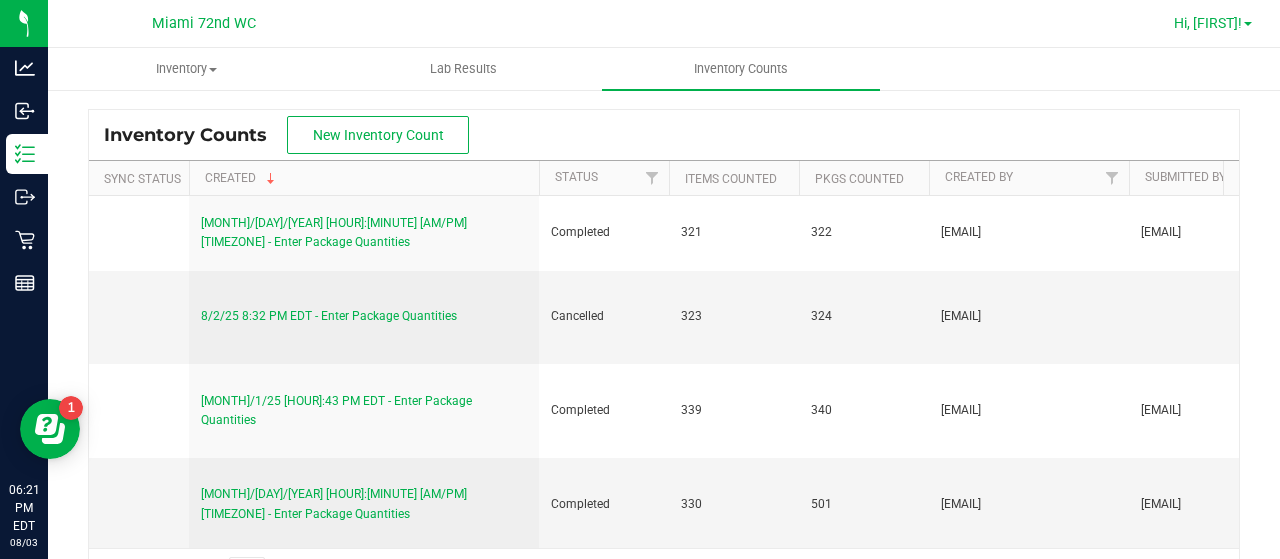 click on "Hi, [FIRST]!" at bounding box center [1208, 23] 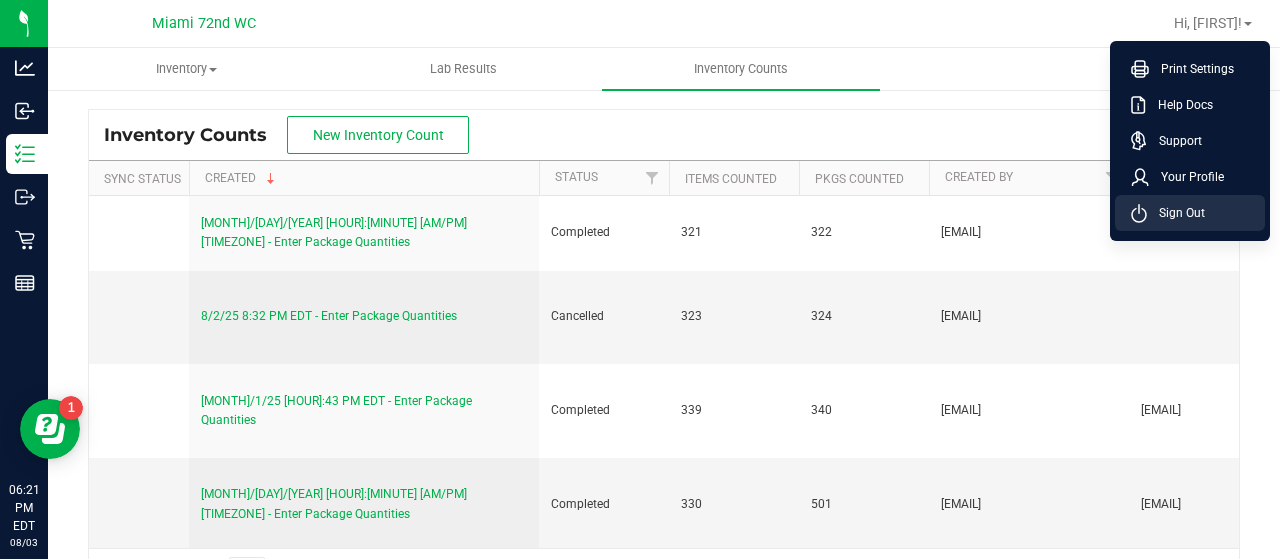 click on "Sign Out" at bounding box center [1176, 213] 